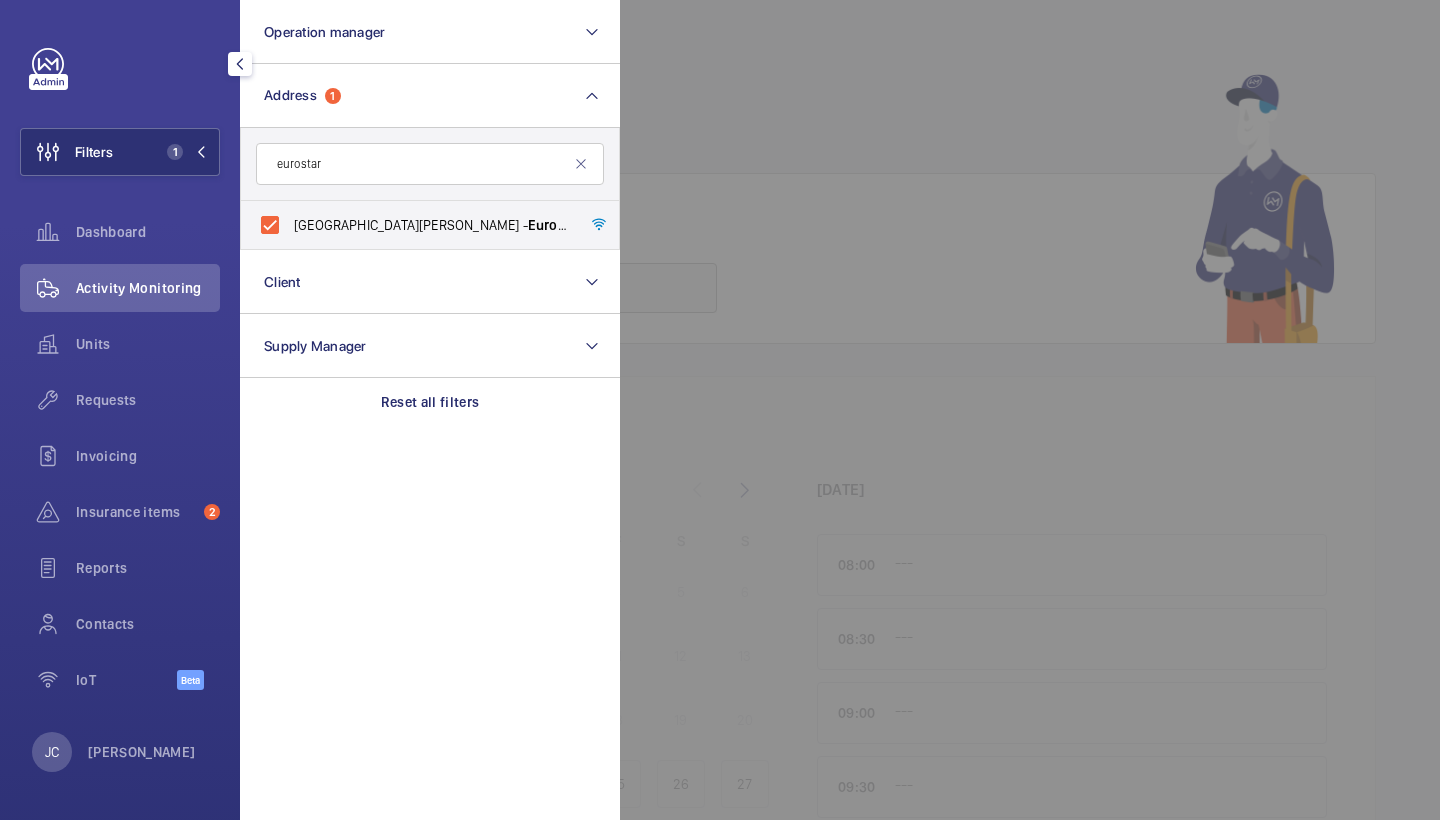 scroll, scrollTop: 0, scrollLeft: 0, axis: both 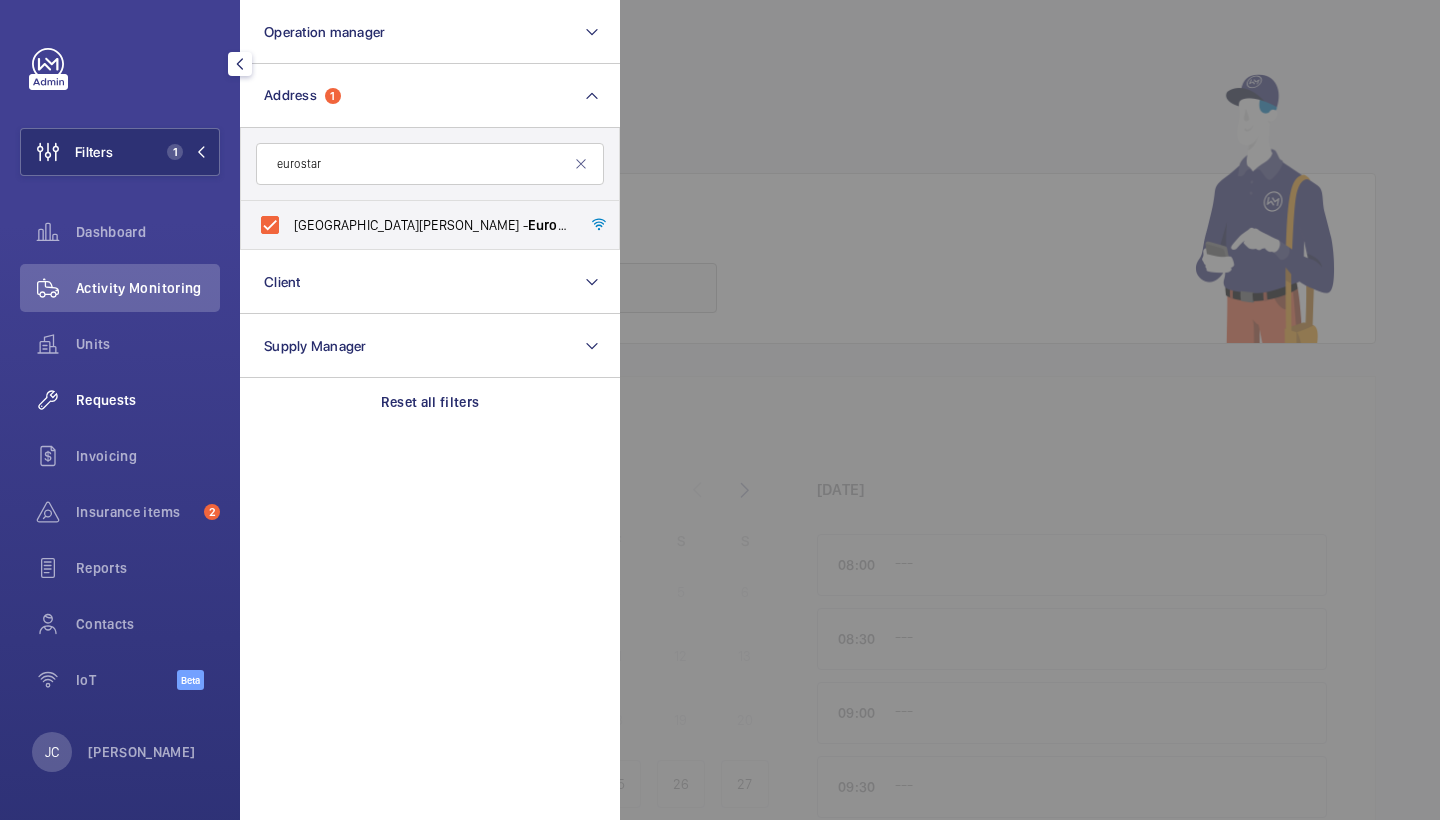 click on "Requests" 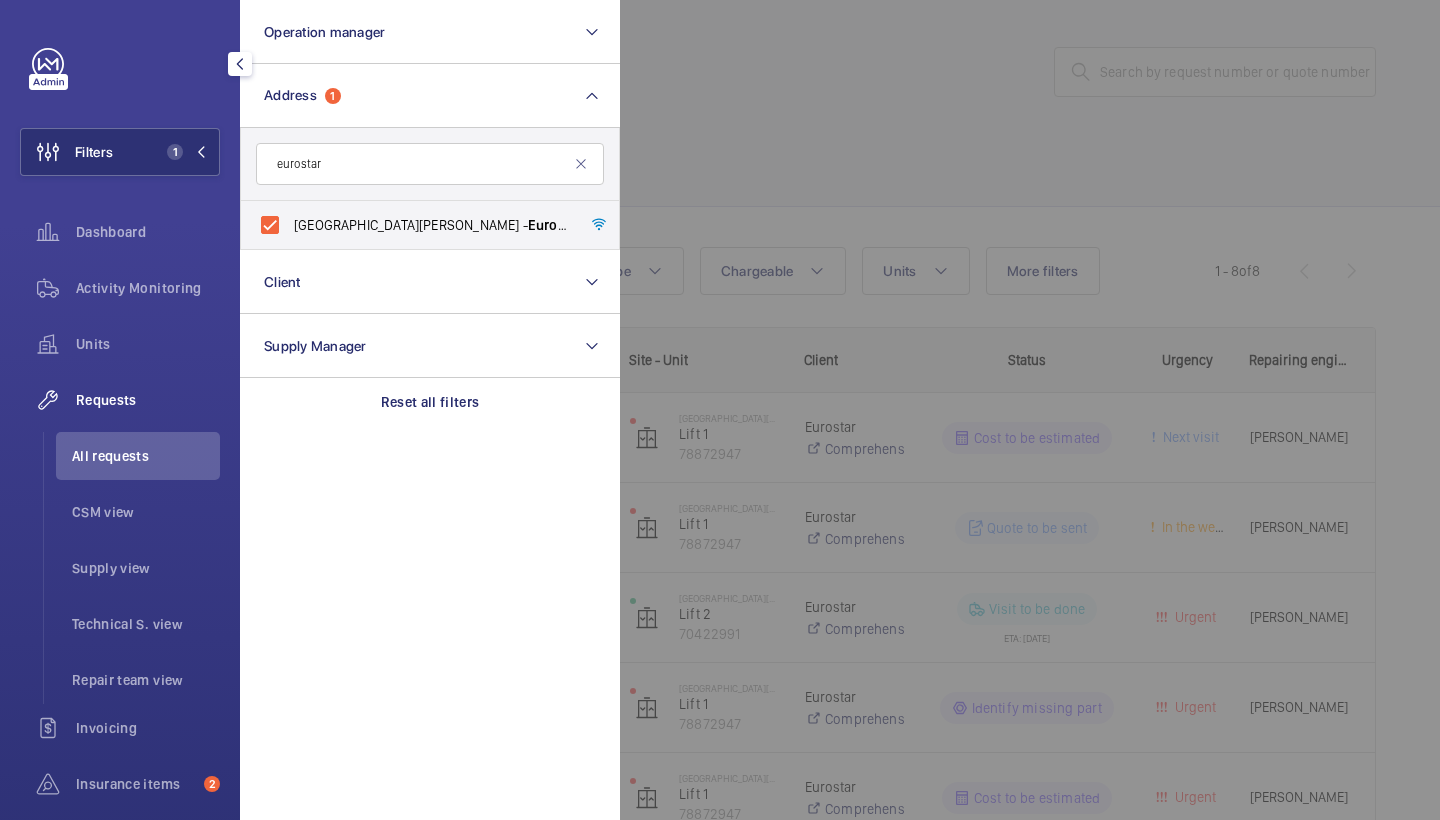 click 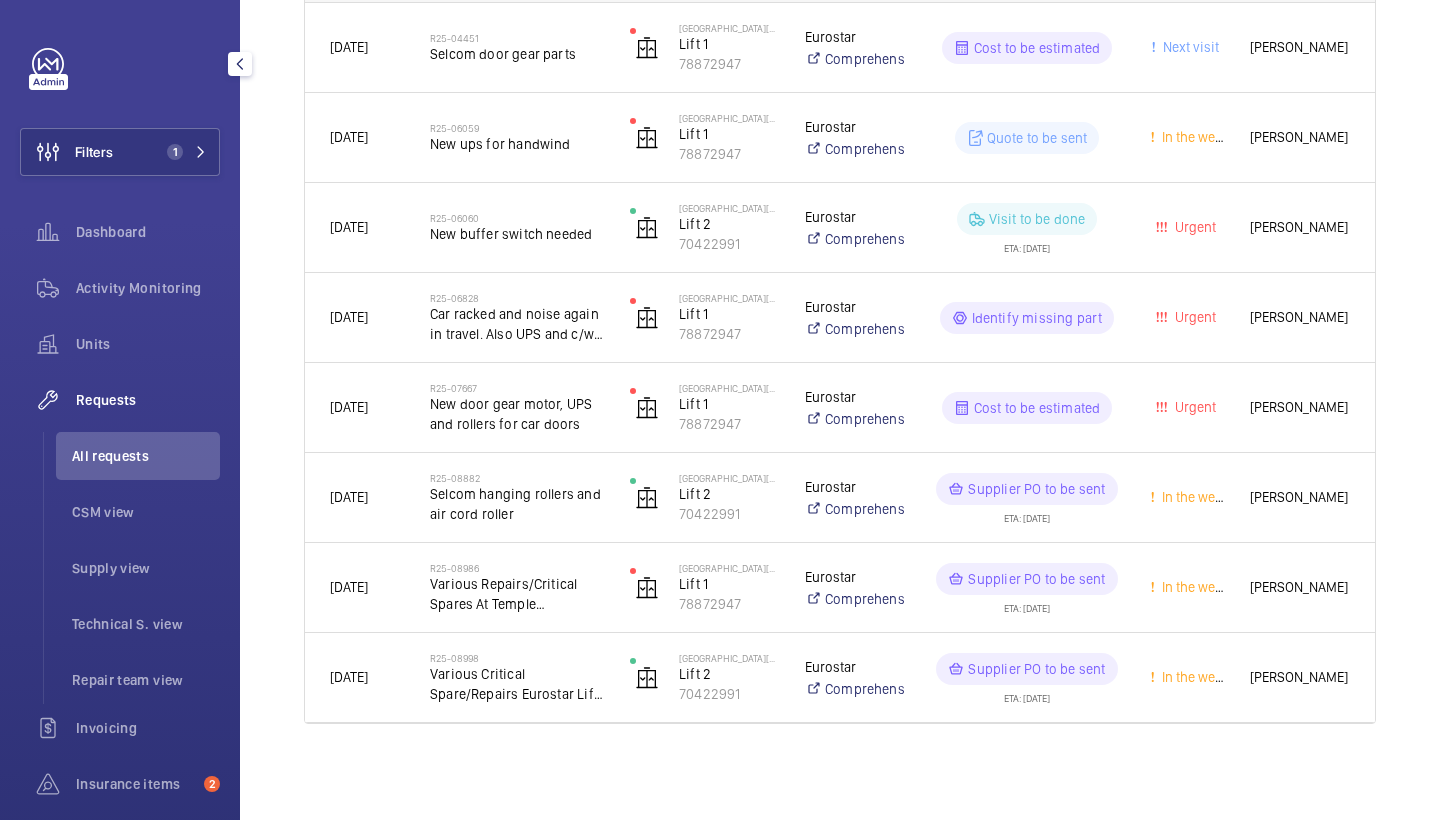 scroll, scrollTop: 390, scrollLeft: 0, axis: vertical 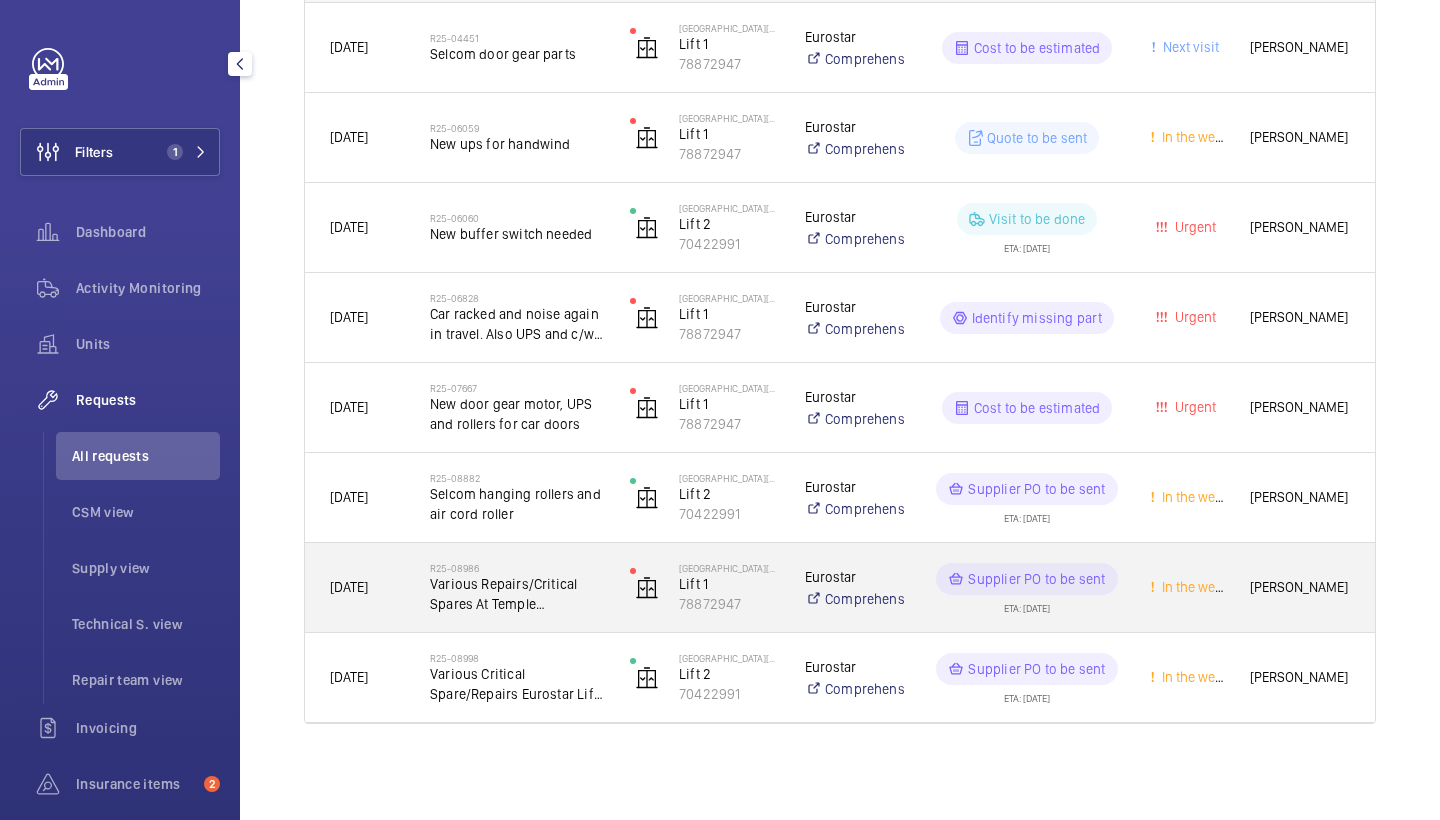 click on "R25-08986" 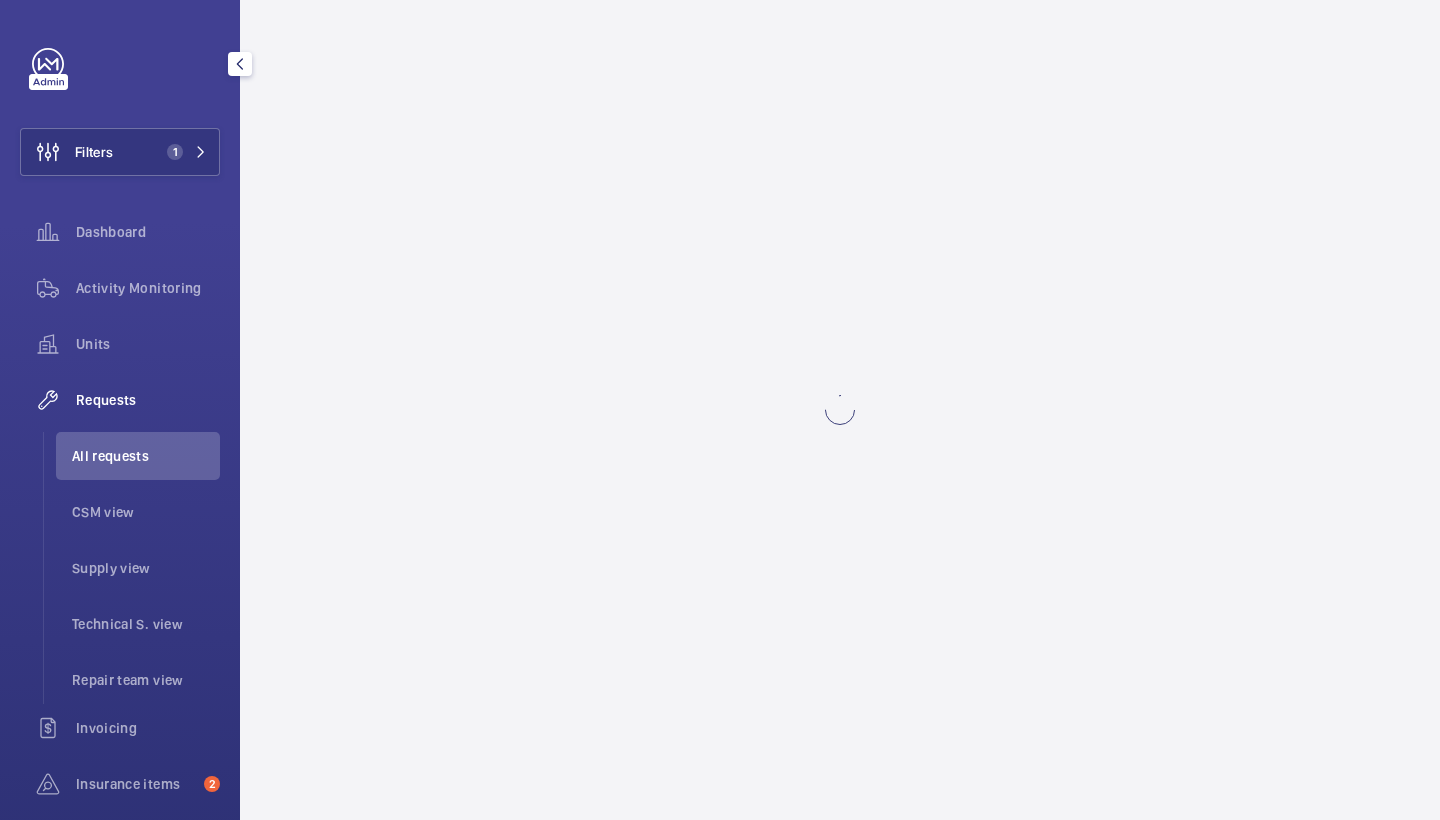 scroll, scrollTop: 0, scrollLeft: 0, axis: both 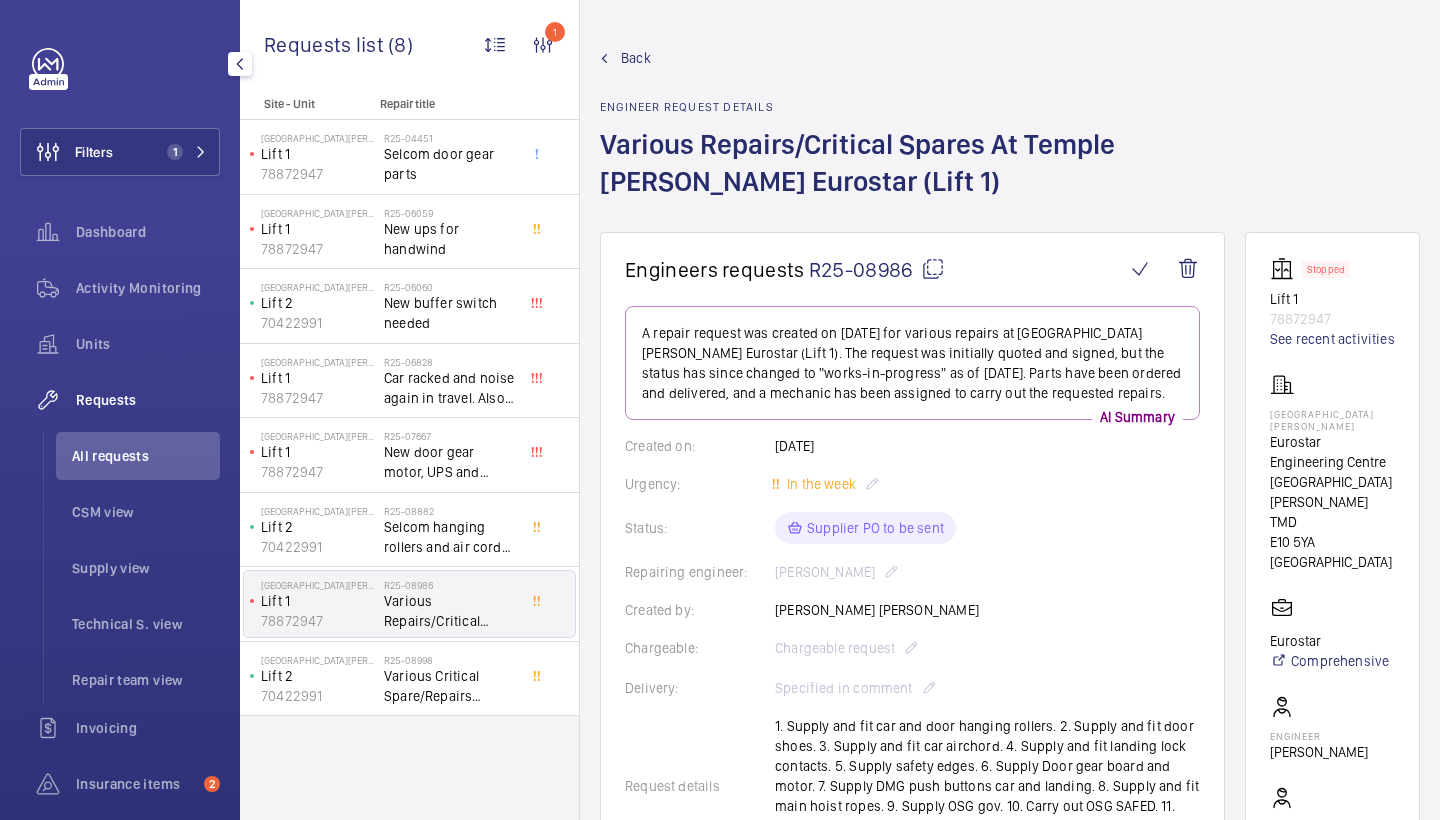 click 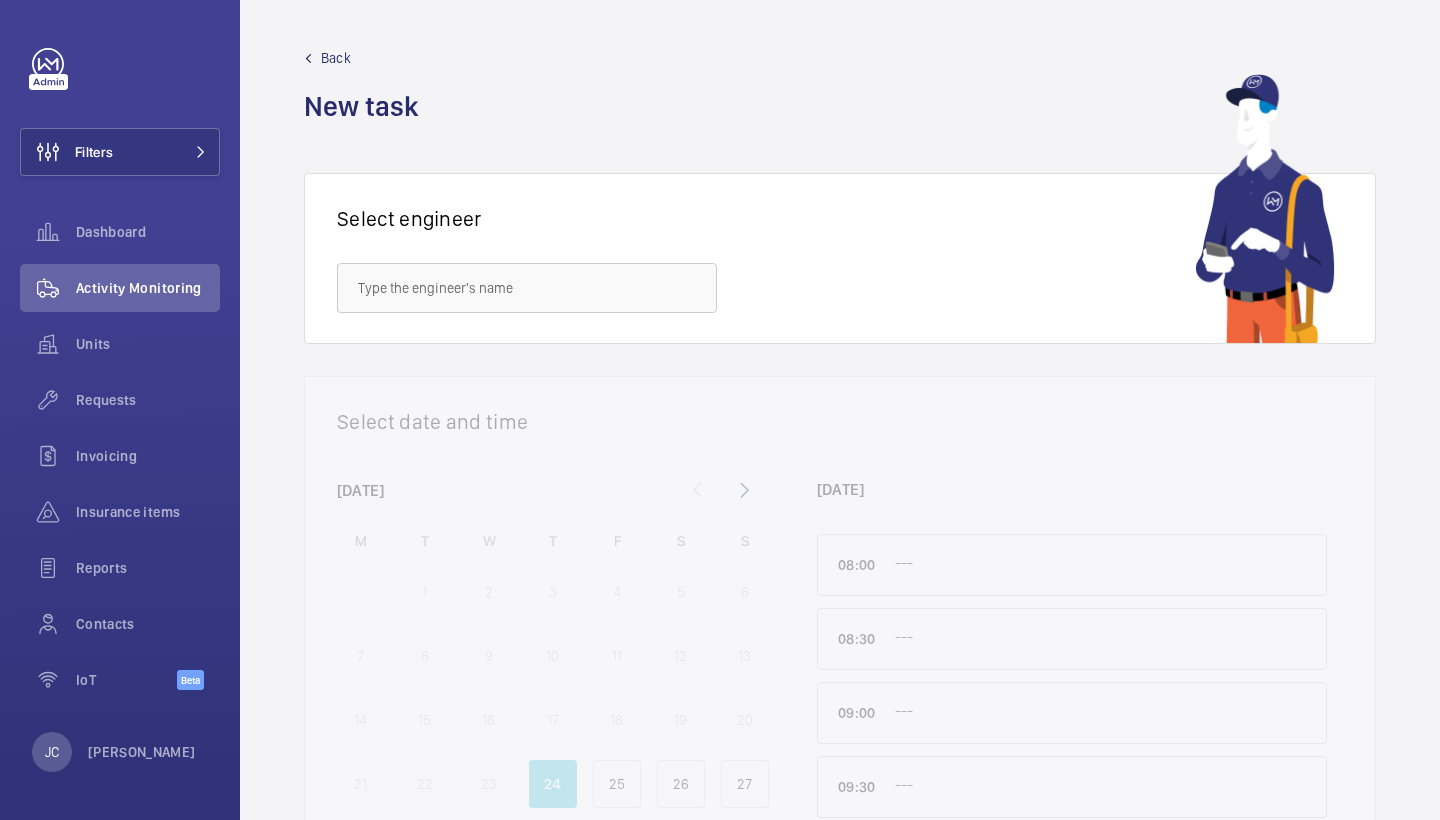 scroll, scrollTop: 0, scrollLeft: 0, axis: both 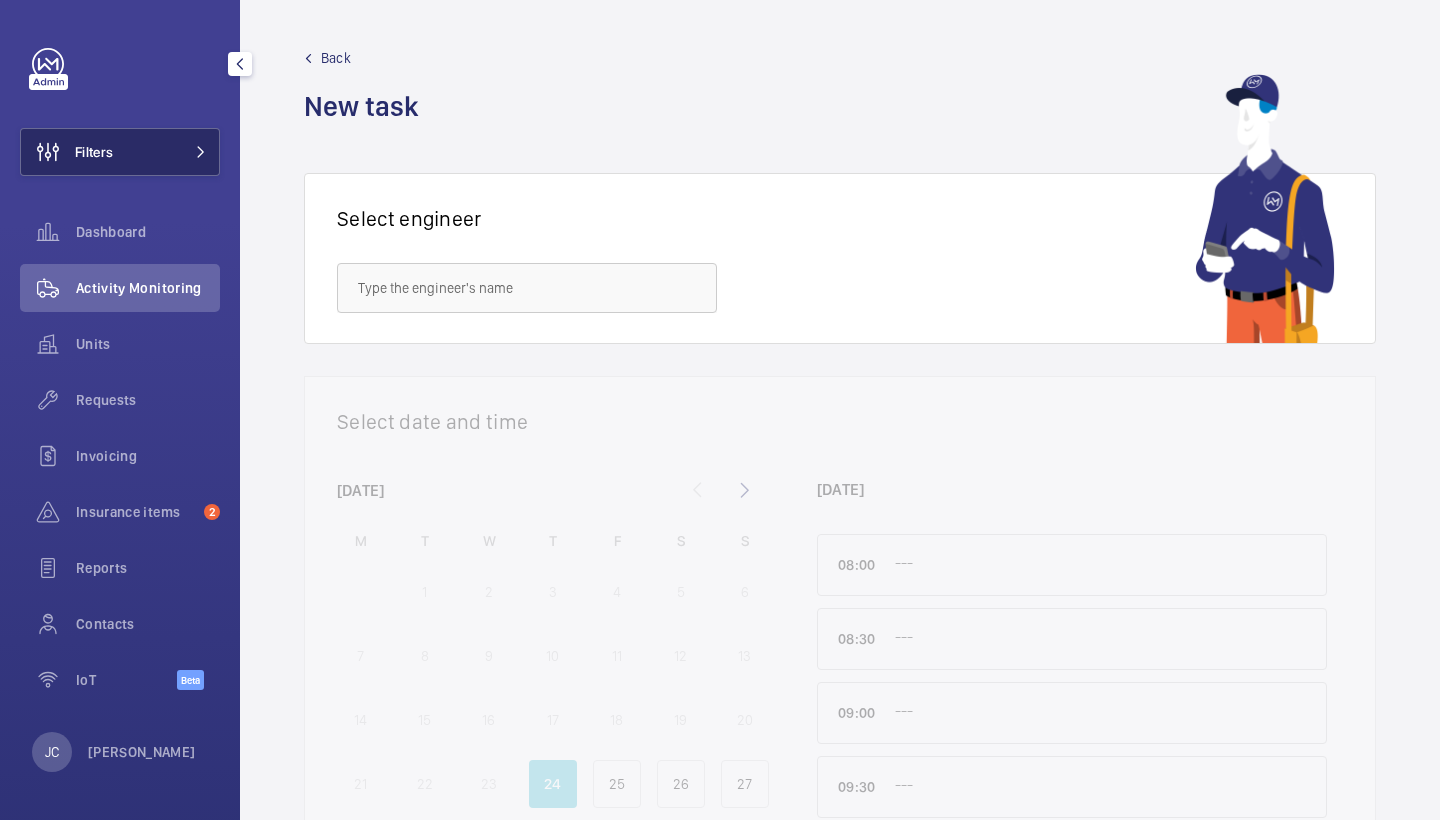 click on "Filters" 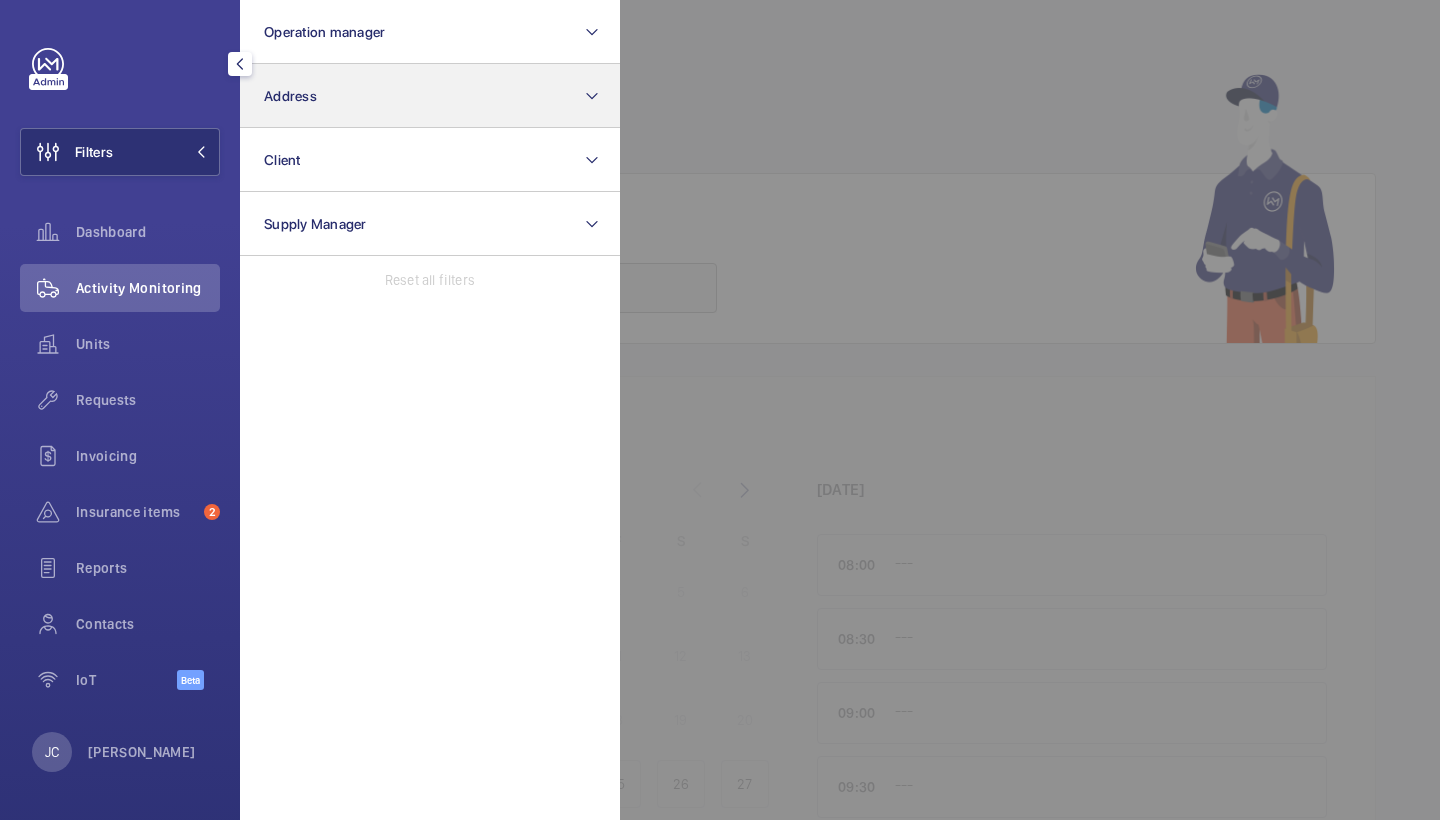 click on "Address" 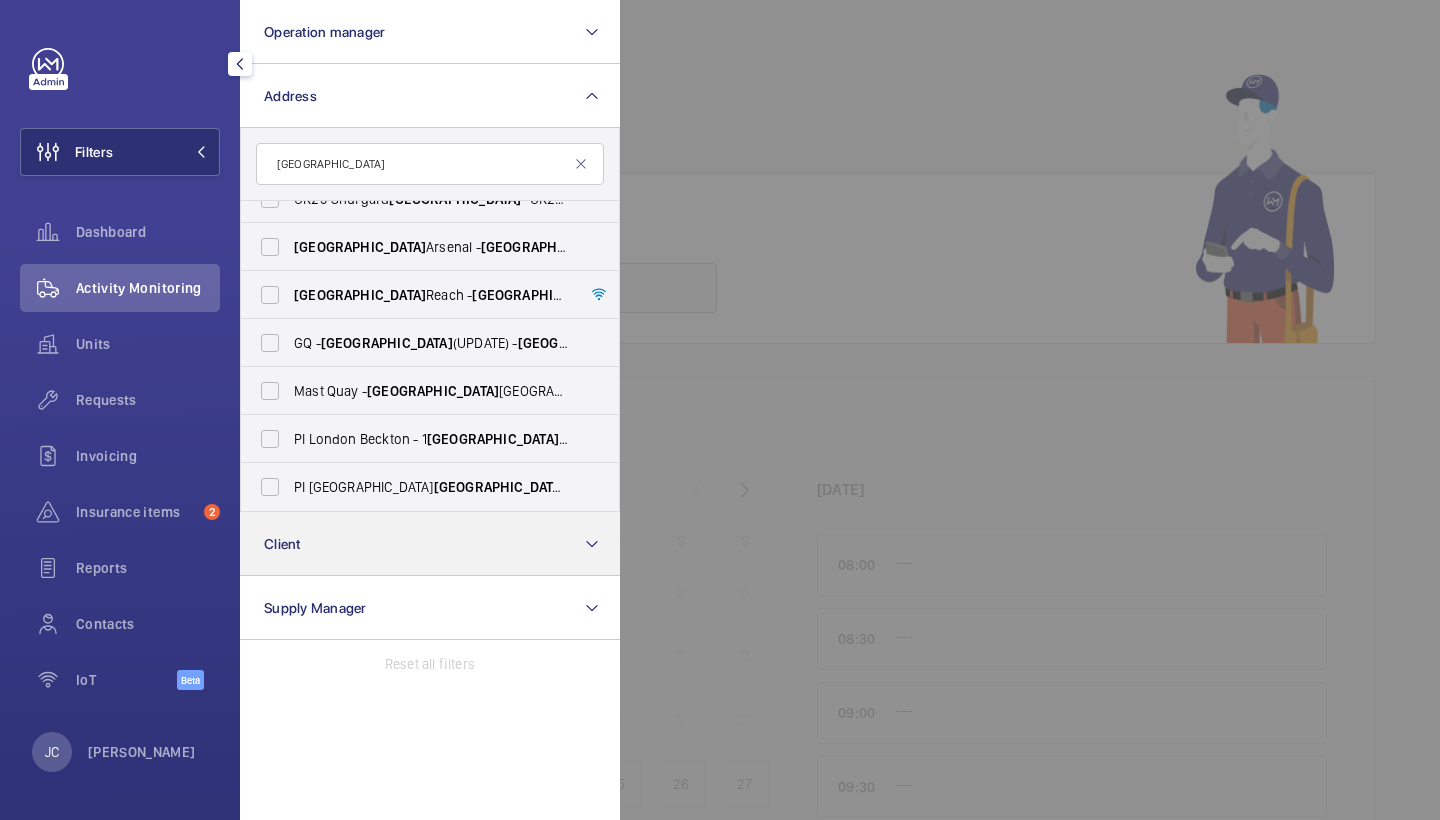 scroll, scrollTop: 74, scrollLeft: 0, axis: vertical 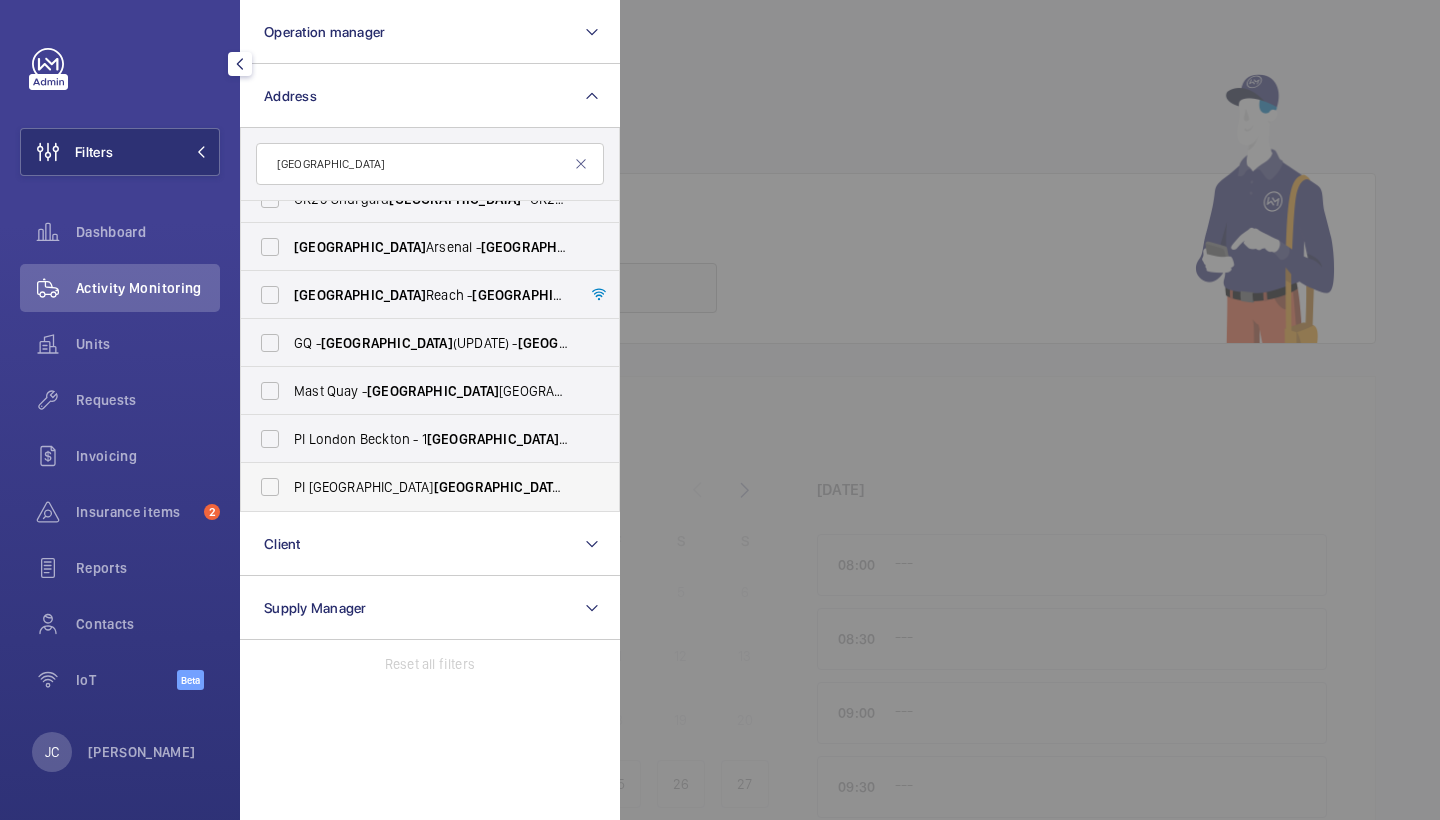 type on "woolwich" 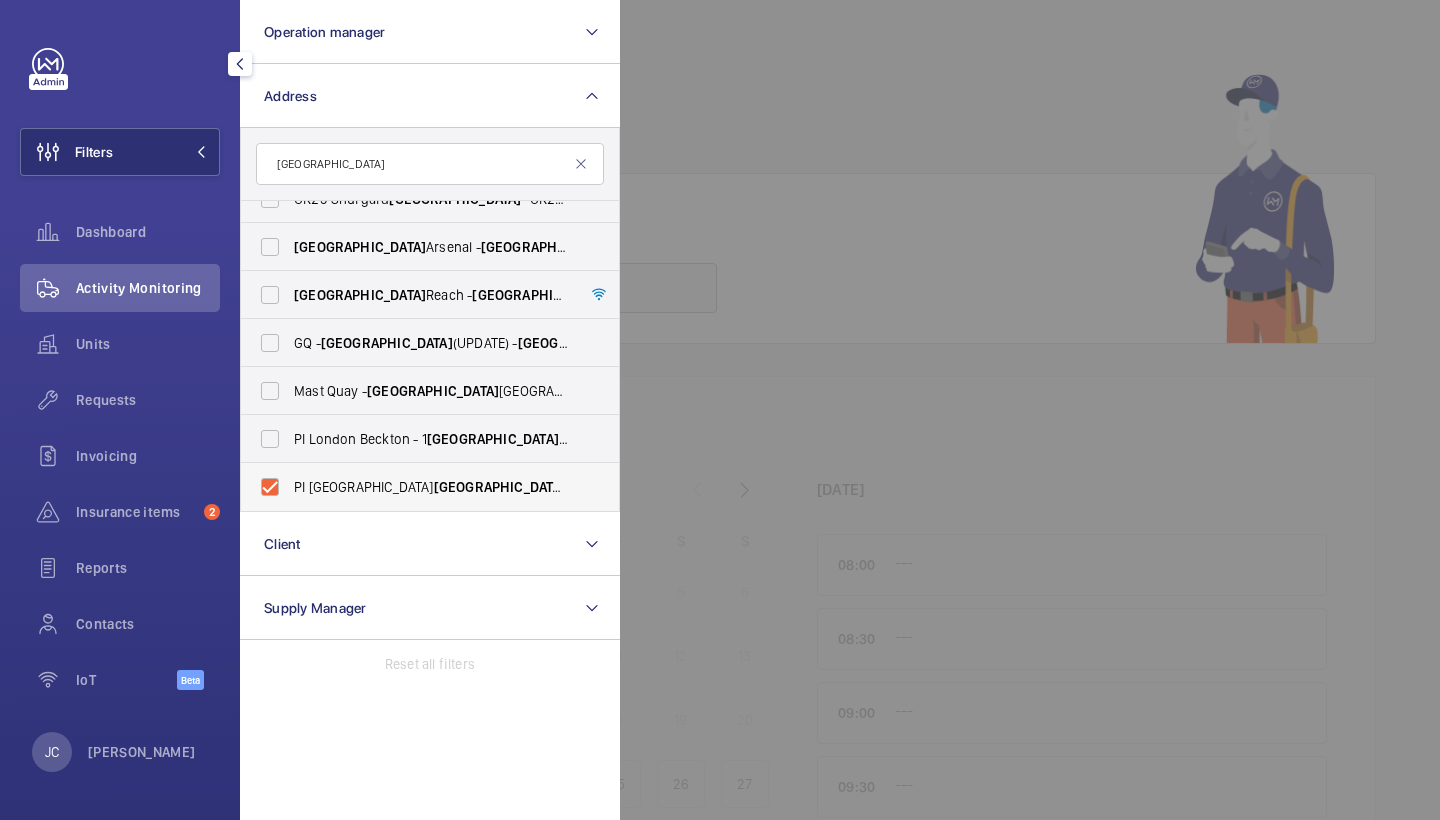 checkbox on "true" 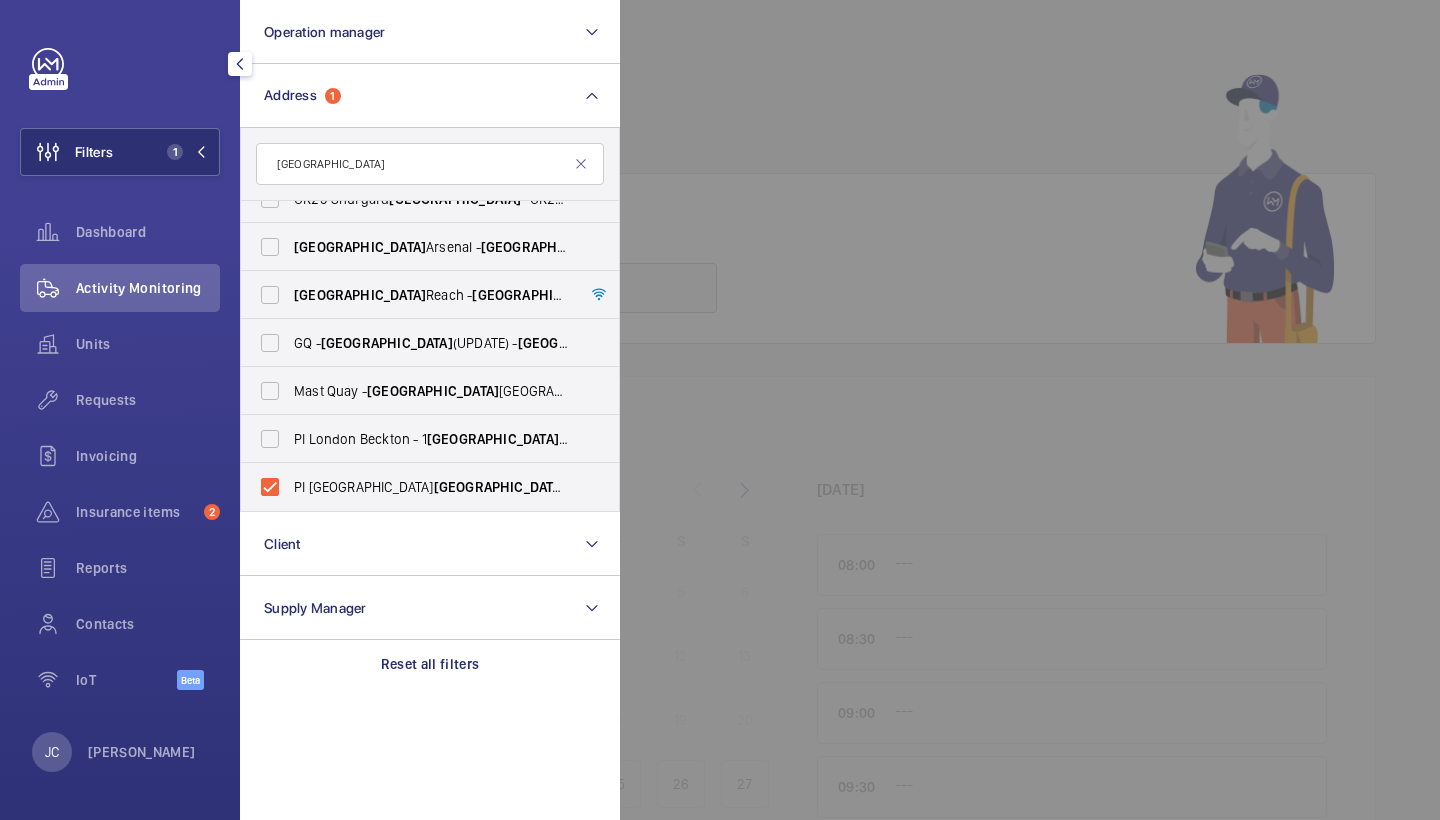 click on "Activity Monitoring" 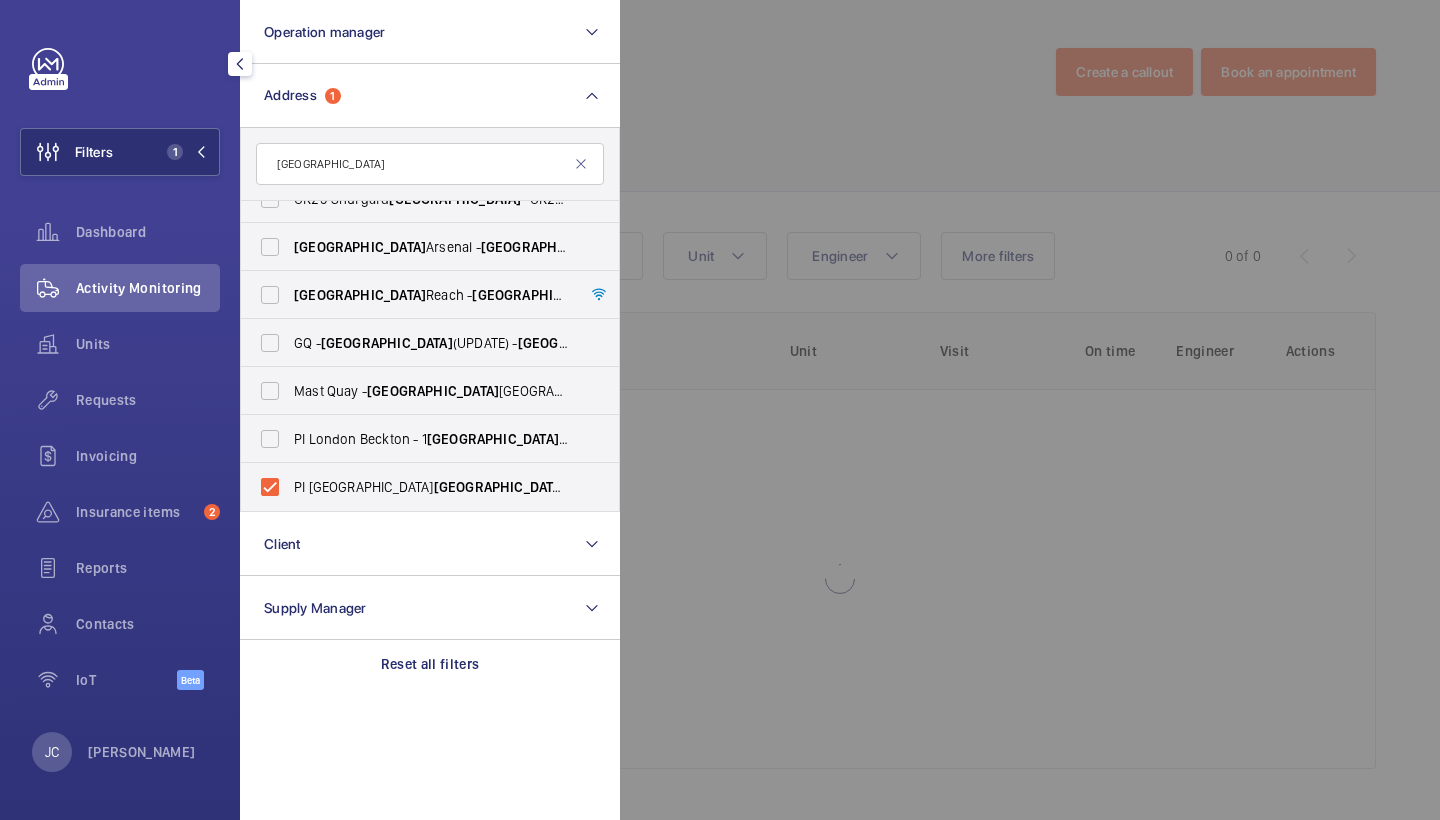 click 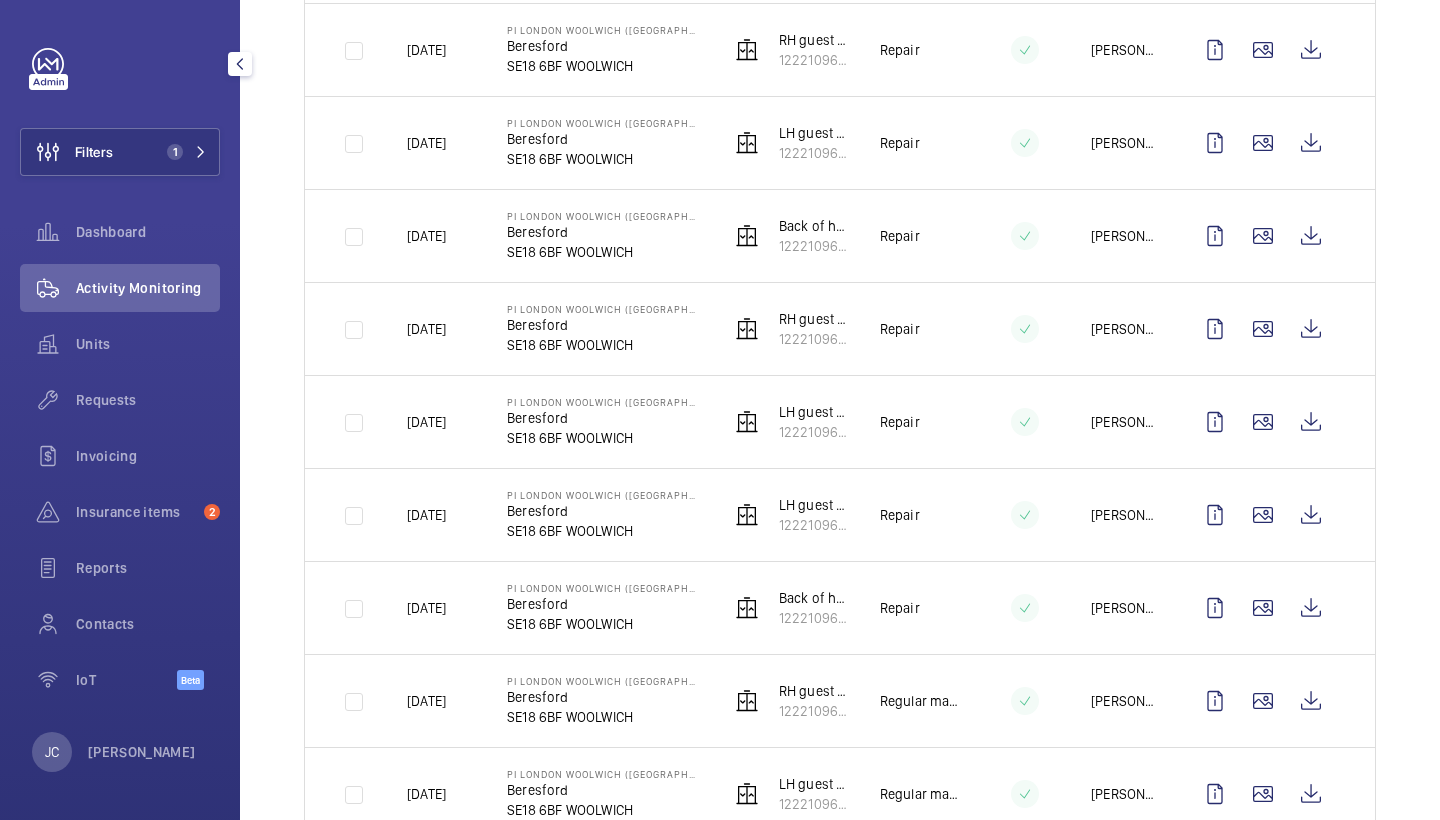 scroll, scrollTop: 573, scrollLeft: 0, axis: vertical 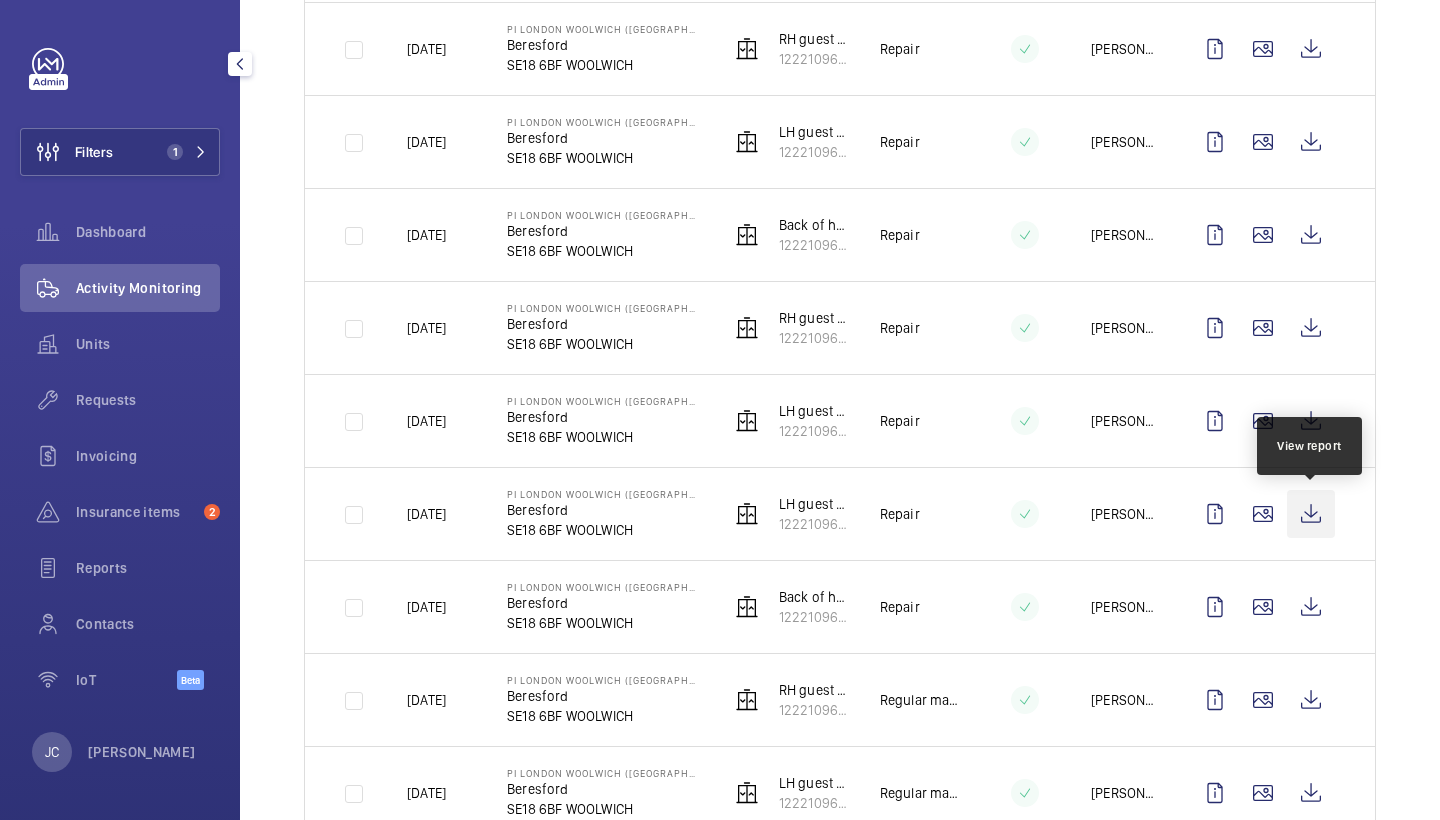 click 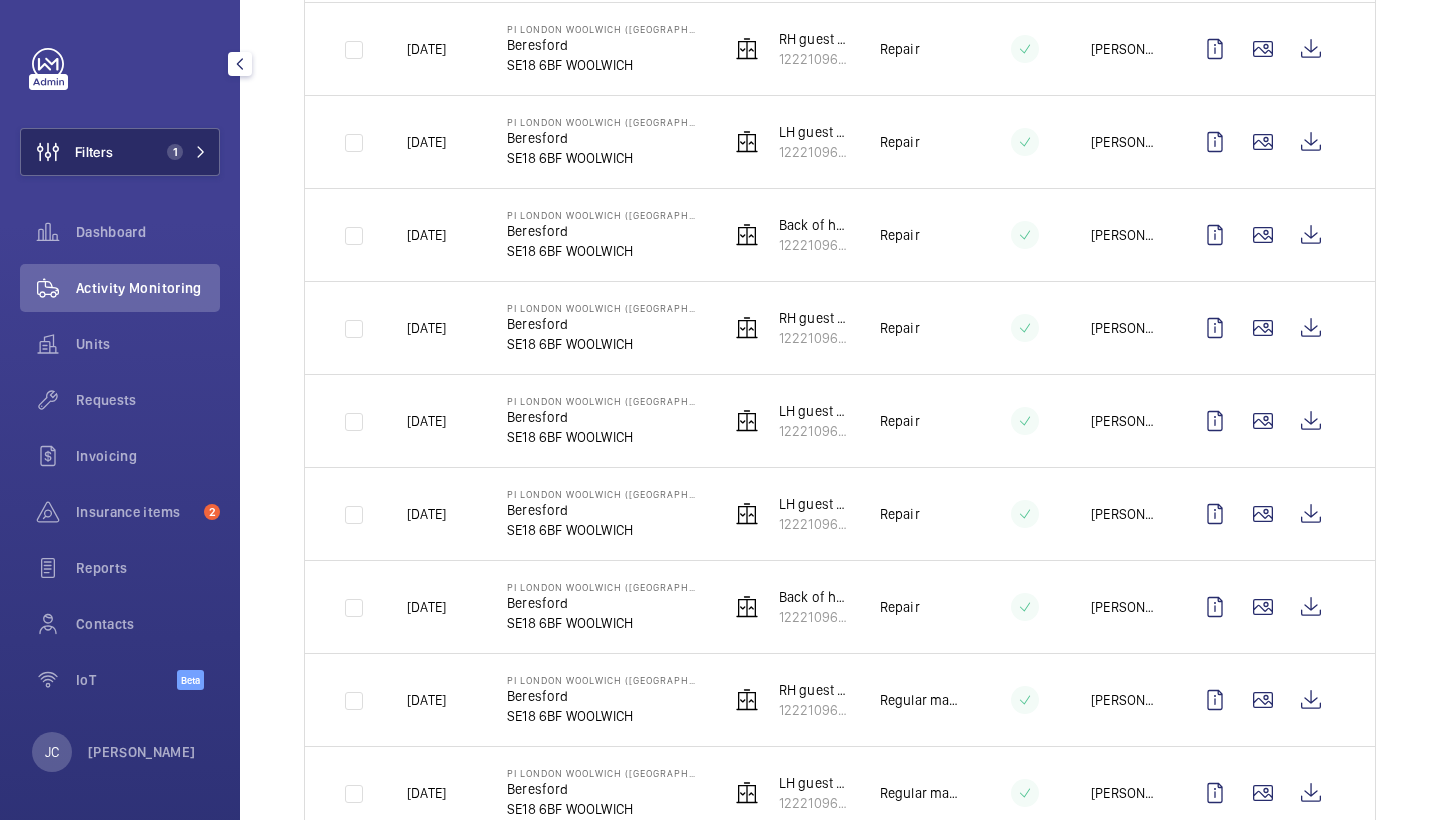 click on "1" 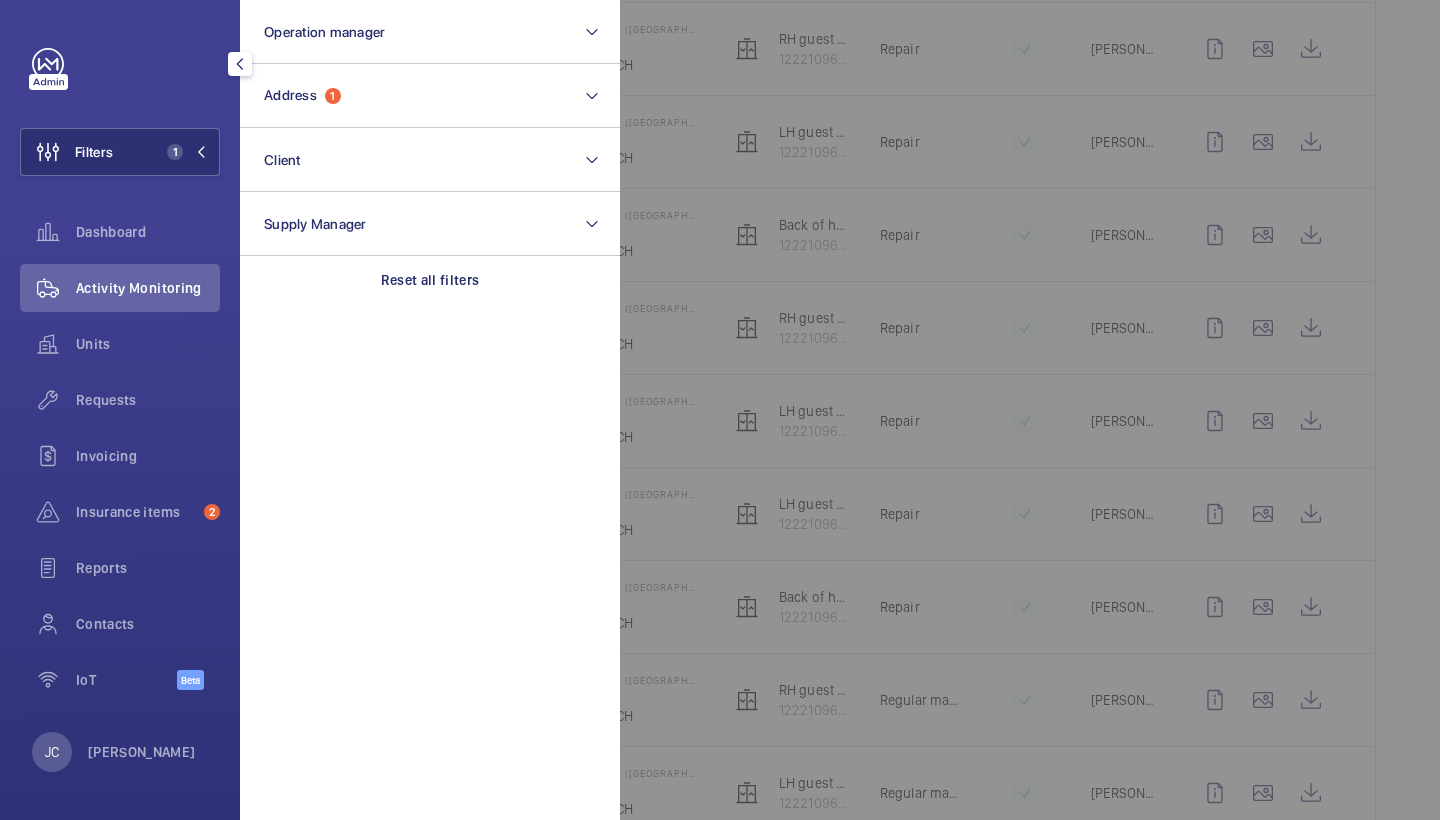 click on "Operation manager   Address  1  Client   Supply Manager  Reset all filters" 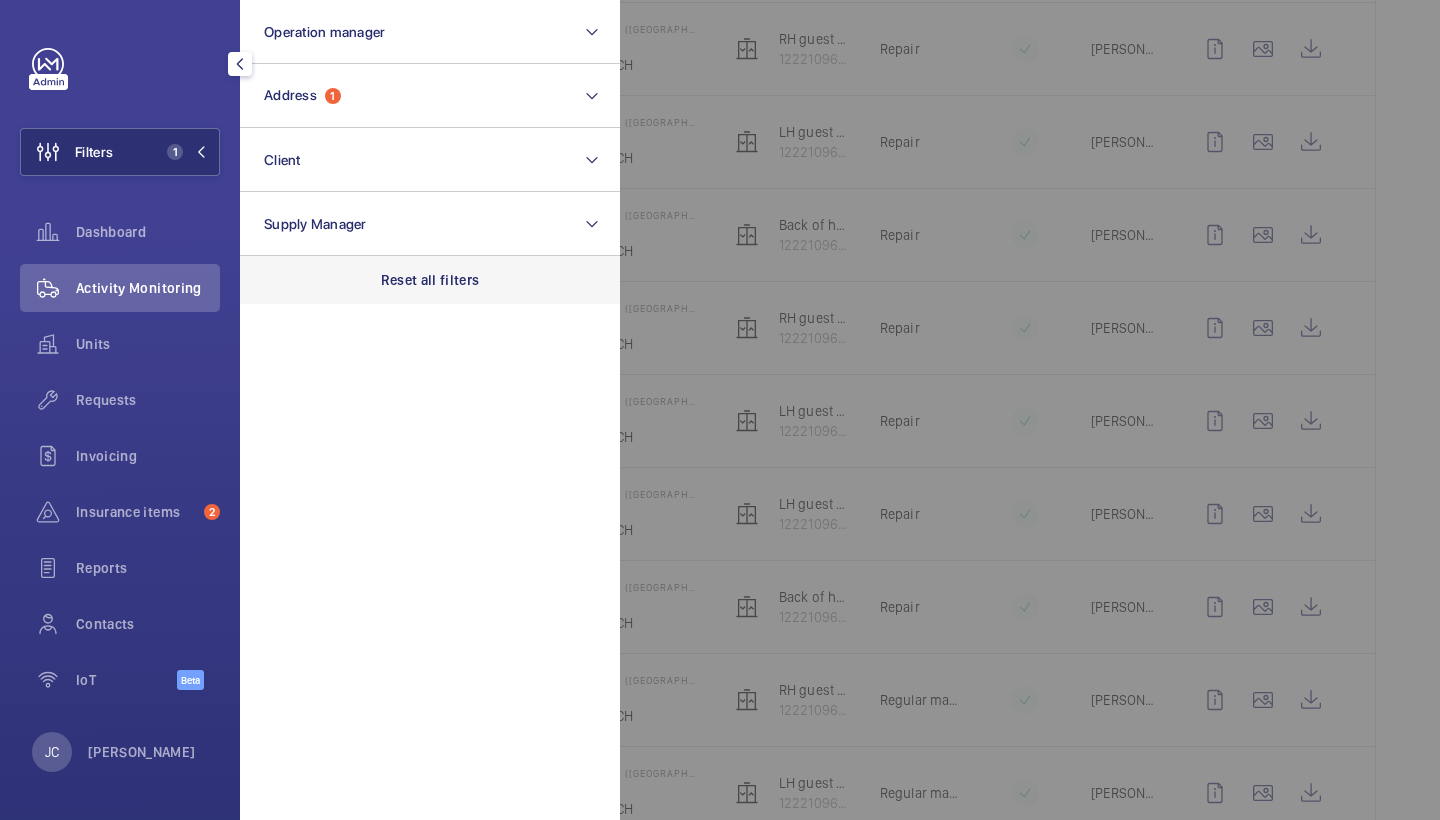 click on "Reset all filters" 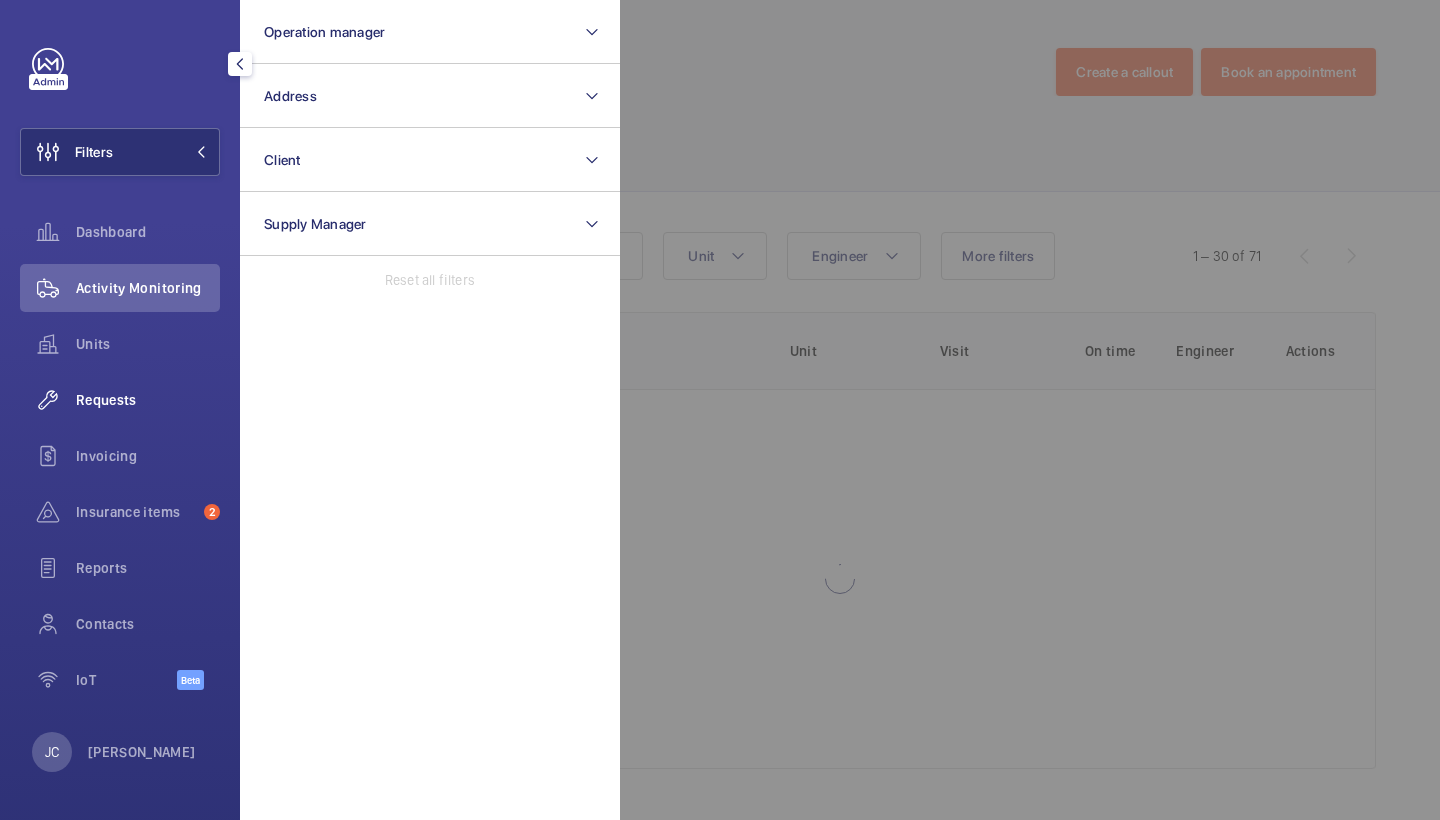 scroll, scrollTop: 0, scrollLeft: 0, axis: both 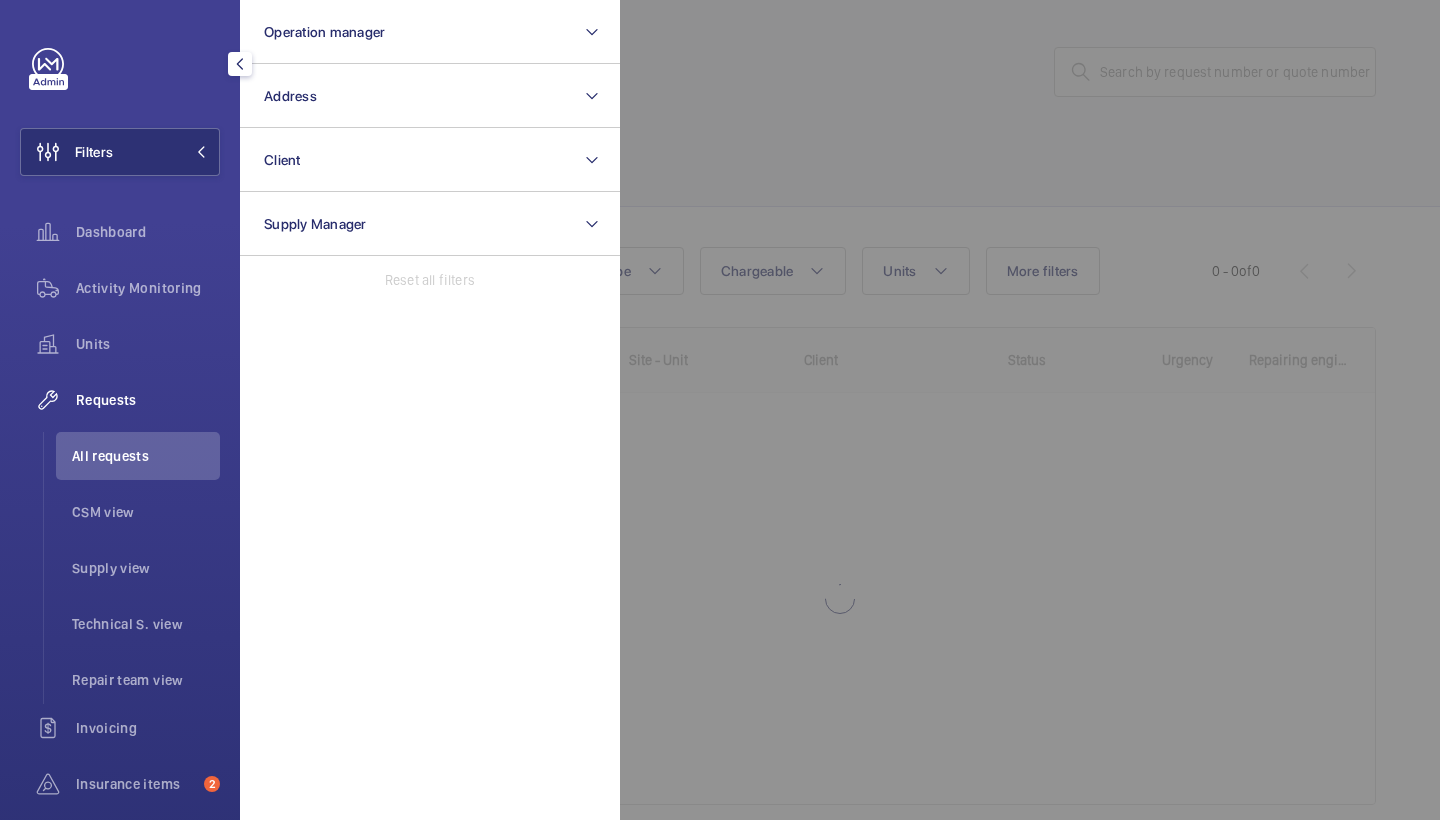 click 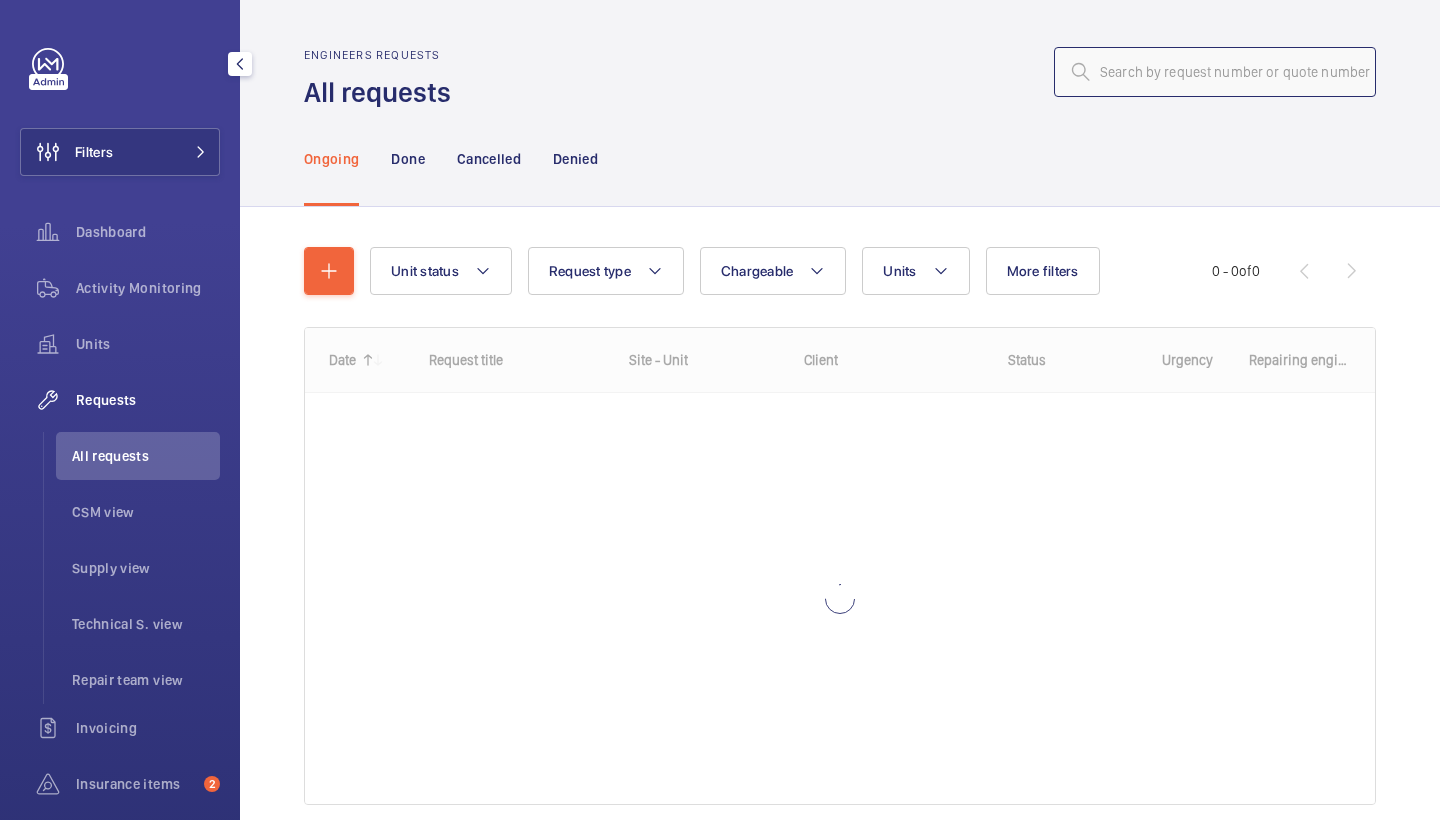 click 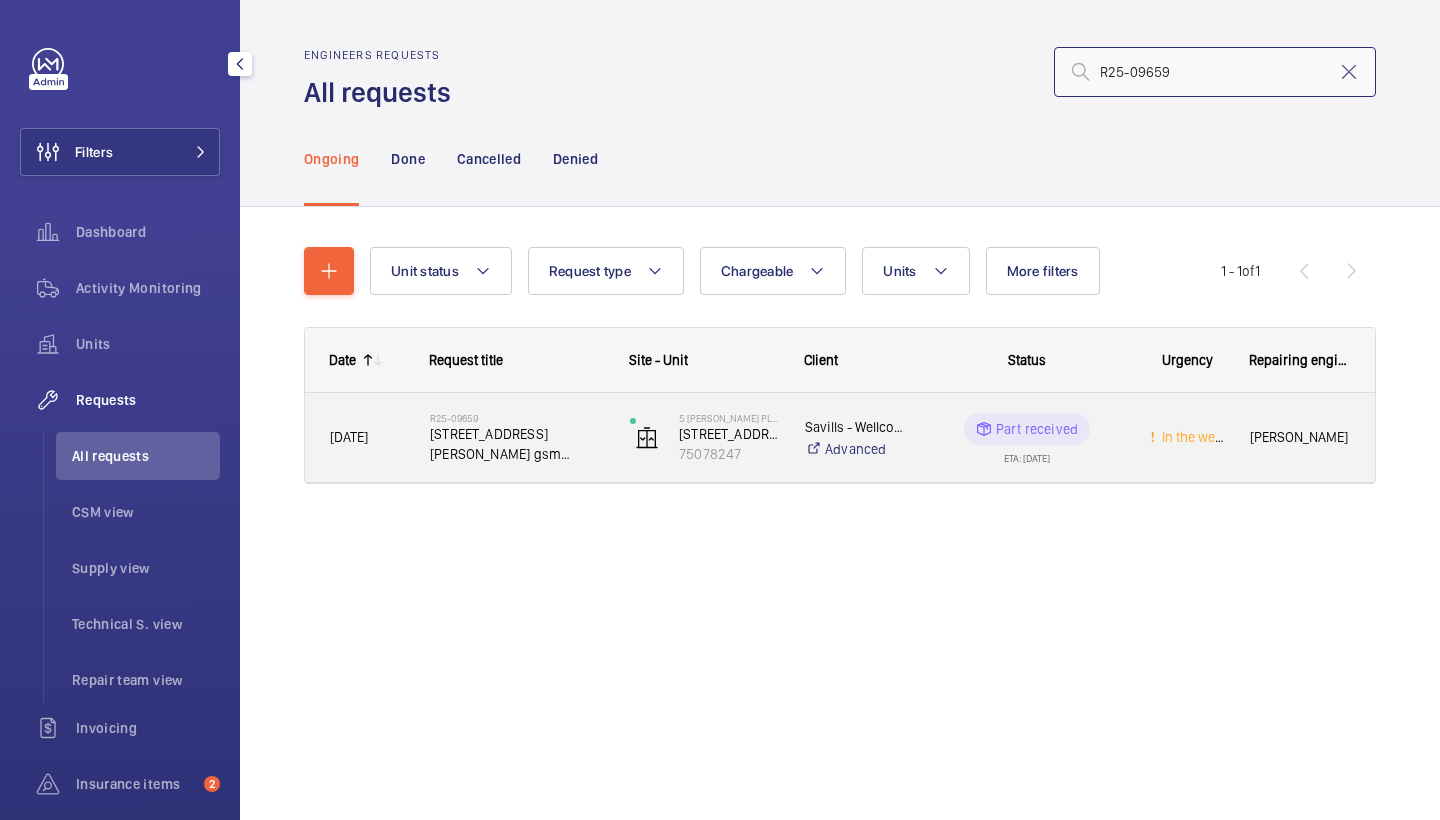 type on "R25-09659" 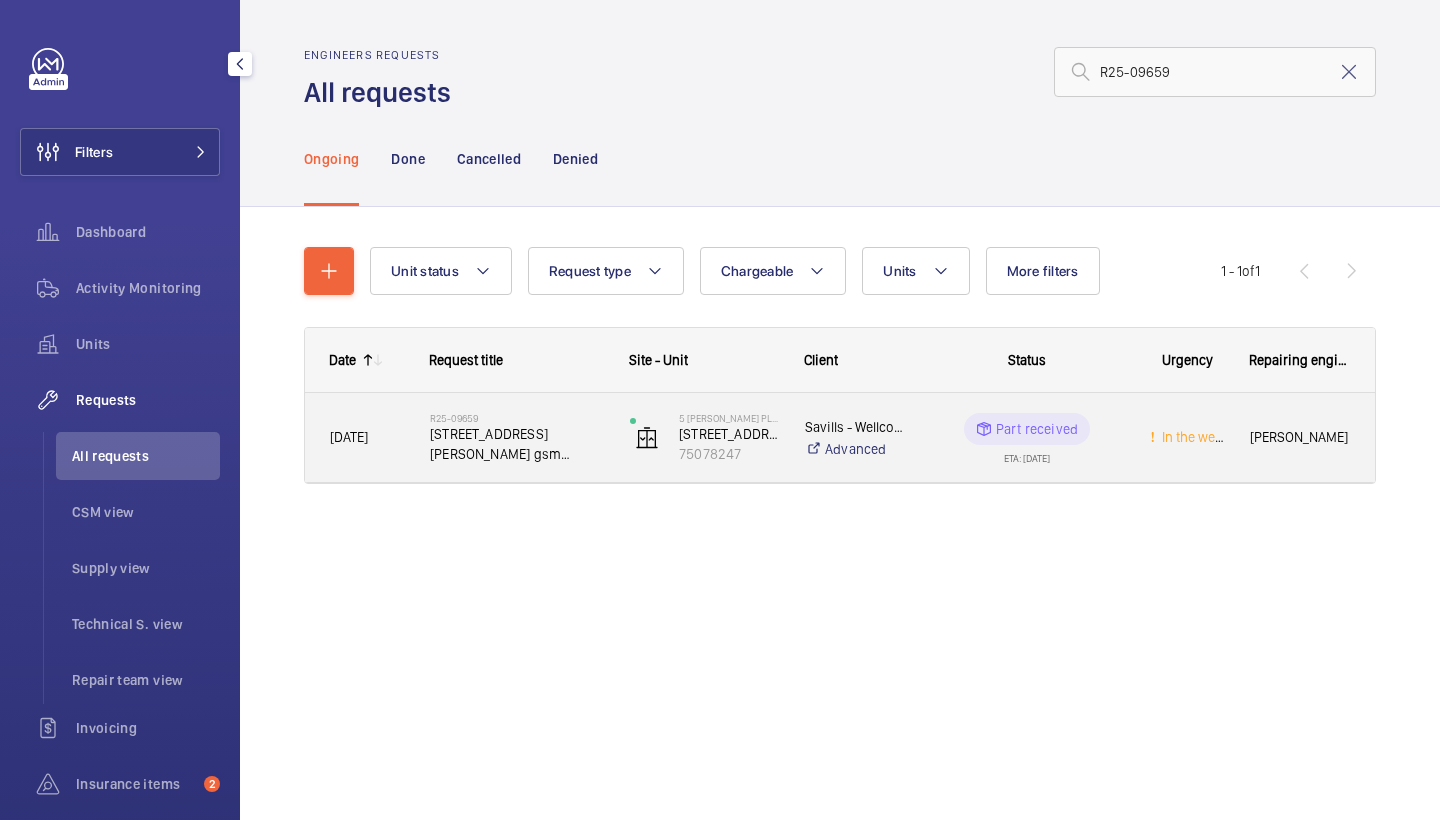 click on "5 Sumner Place gsm upgrade" 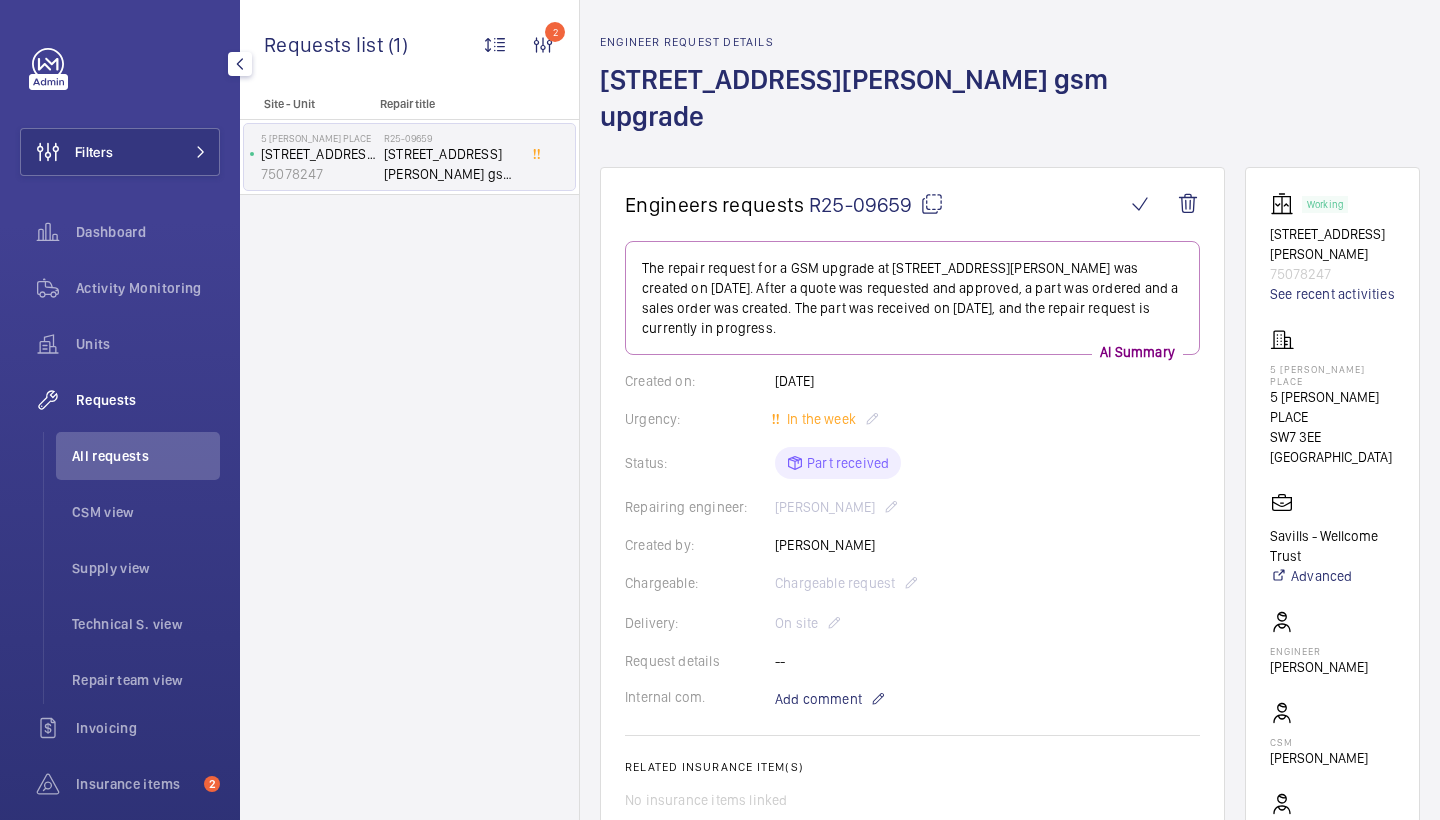 scroll, scrollTop: 64, scrollLeft: 0, axis: vertical 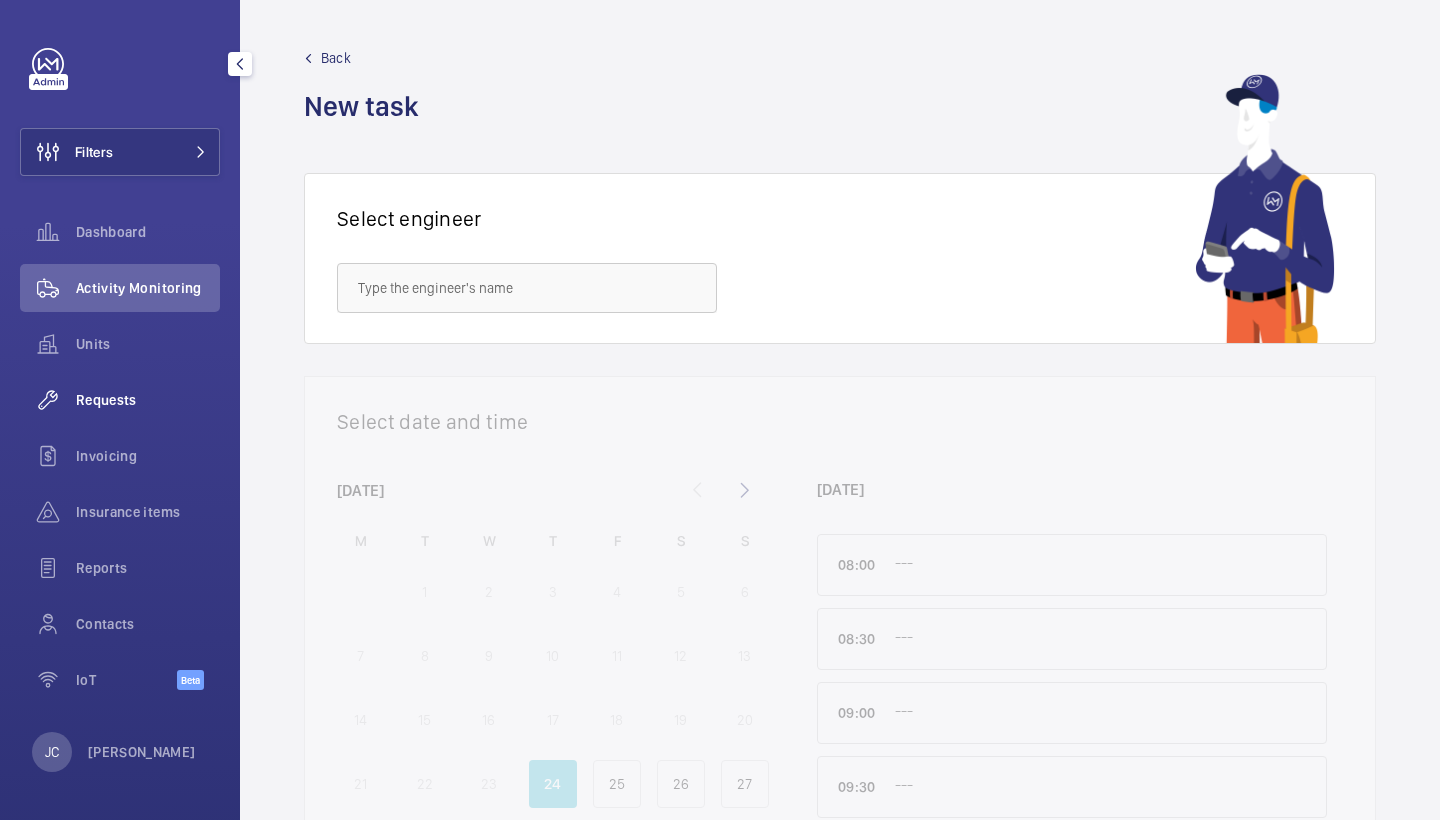 click on "Requests" 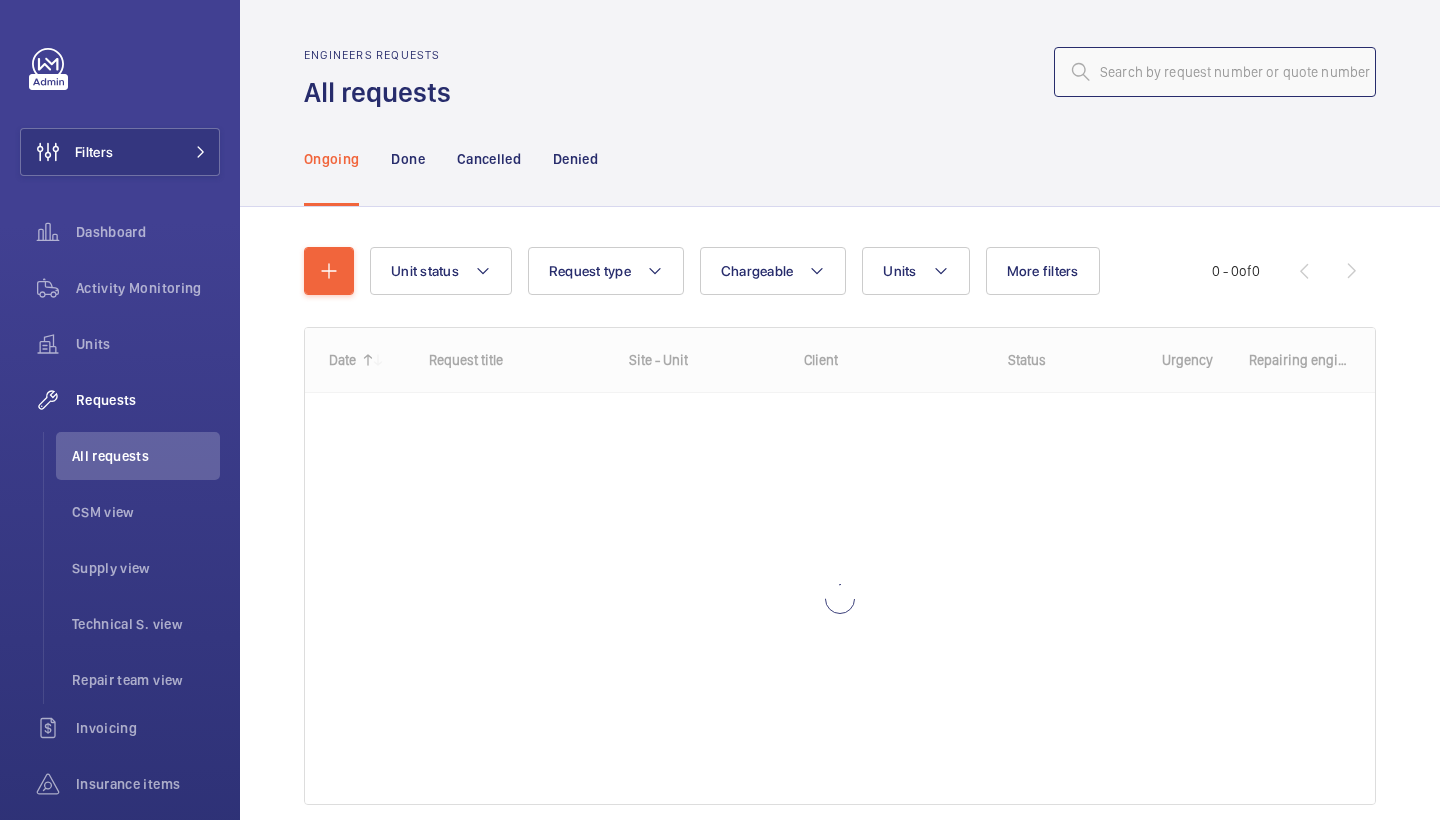 click 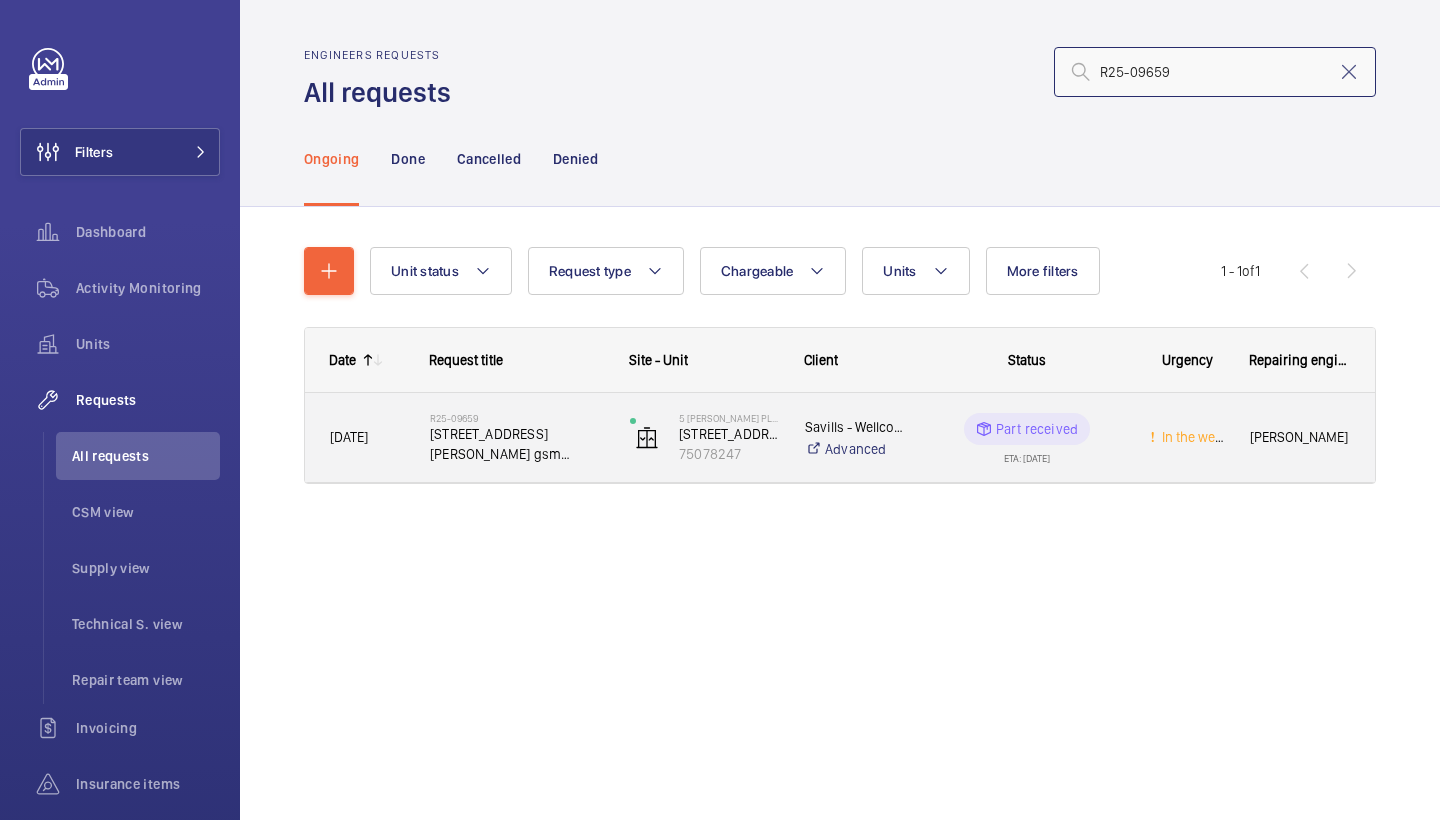 type on "R25-09659" 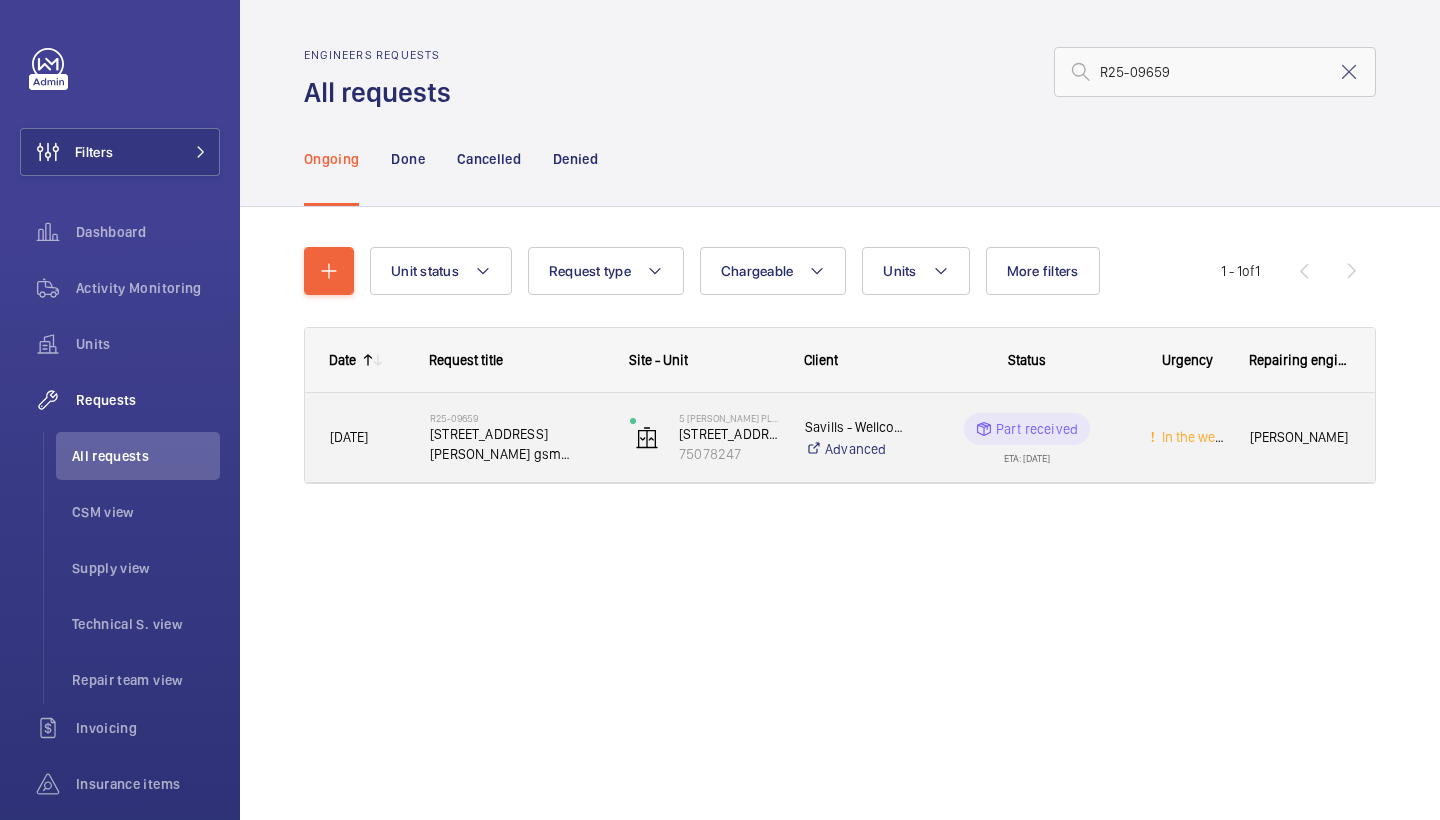 click on "5 Sumner Place gsm upgrade" 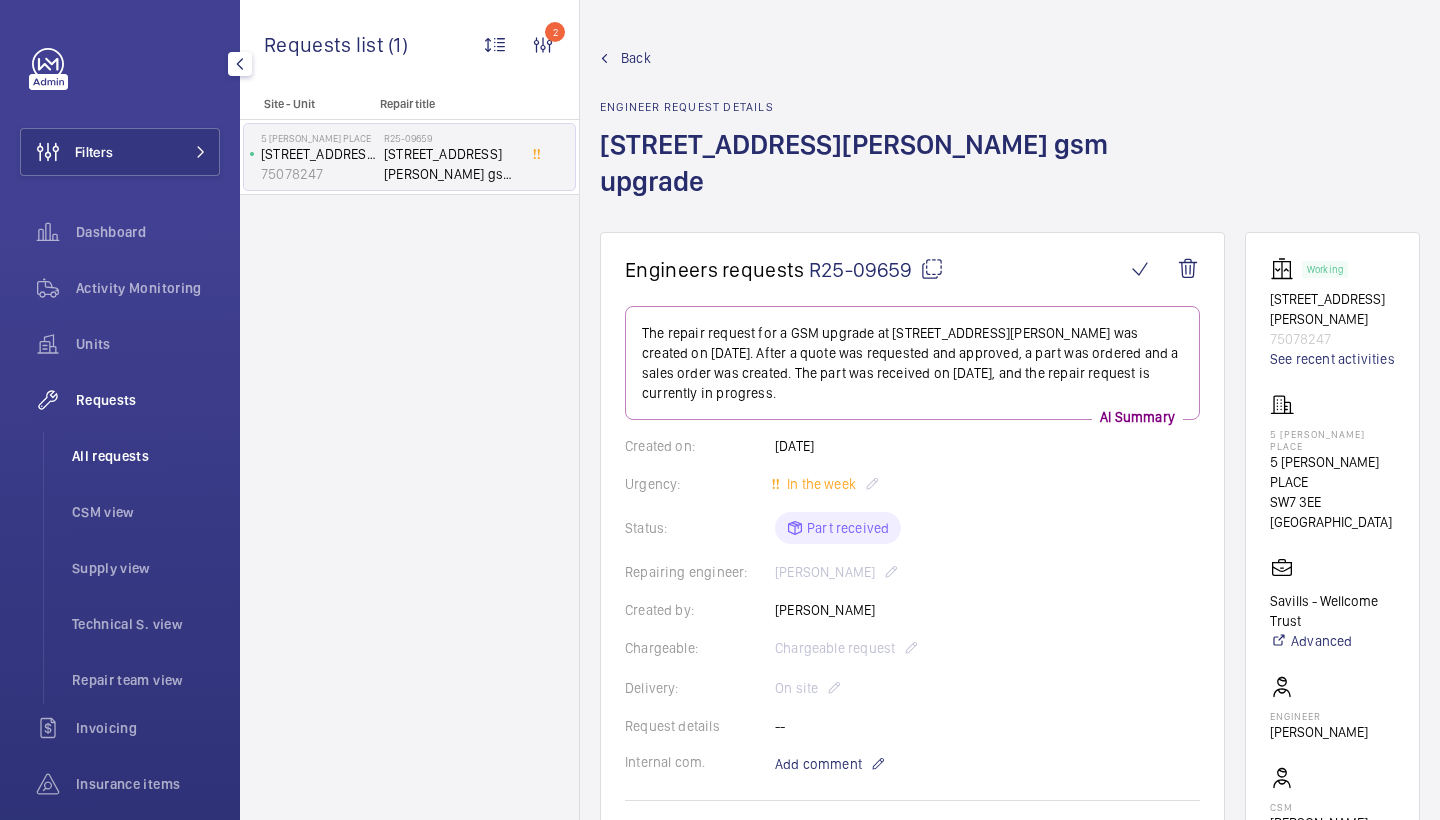 click on "All requests" 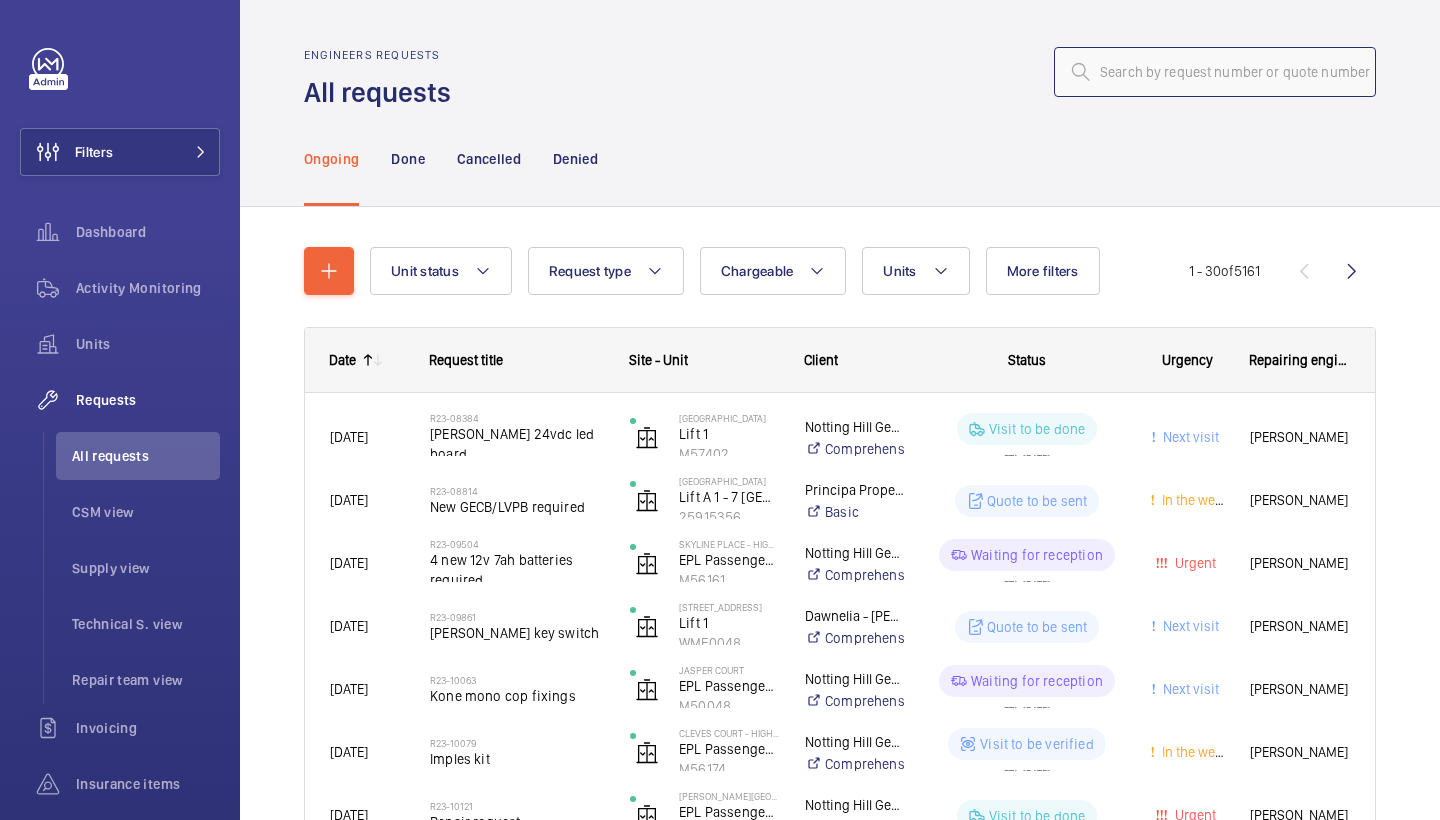click 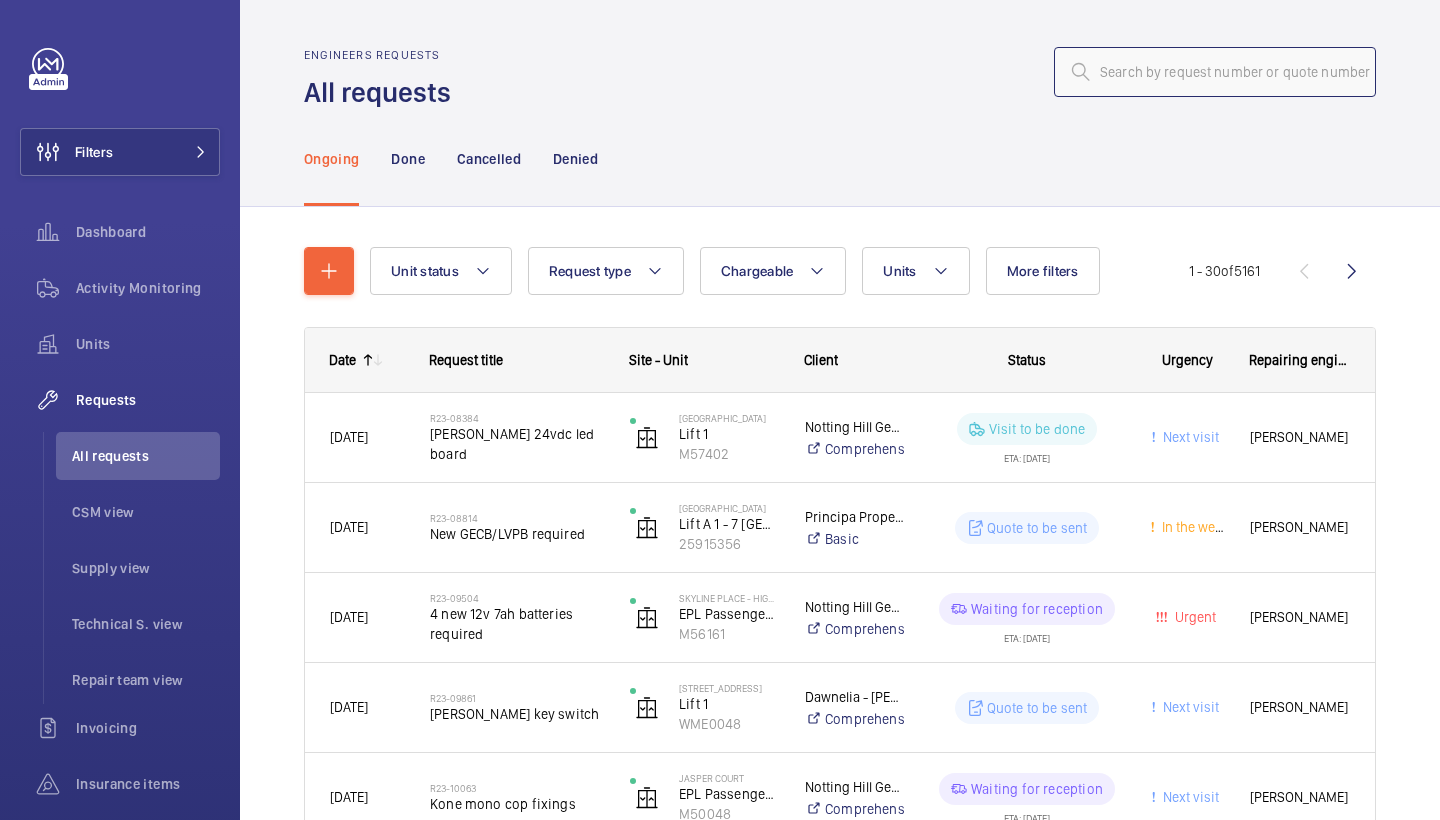 paste on "R25-09658" 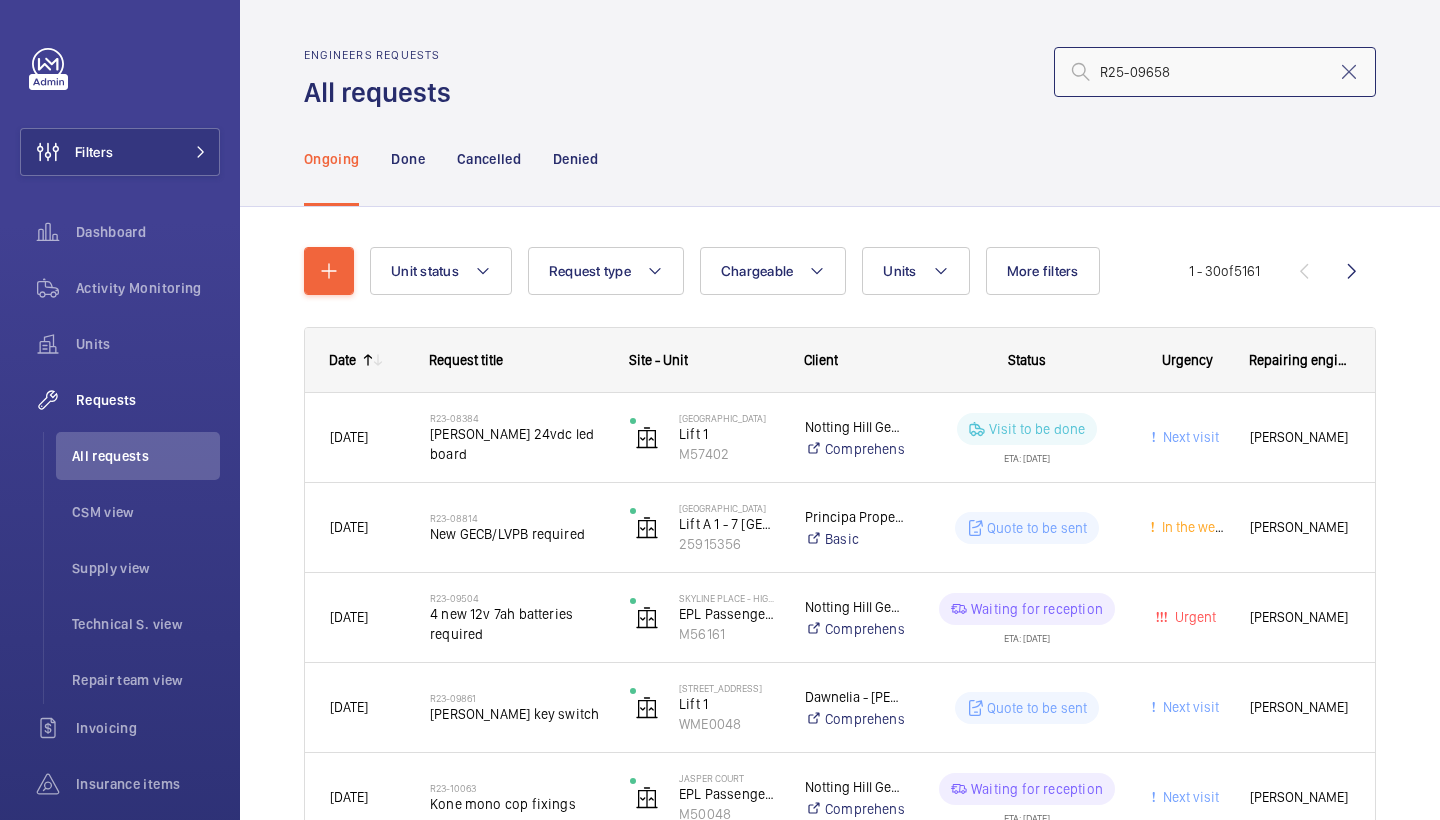 type on "R25-09658" 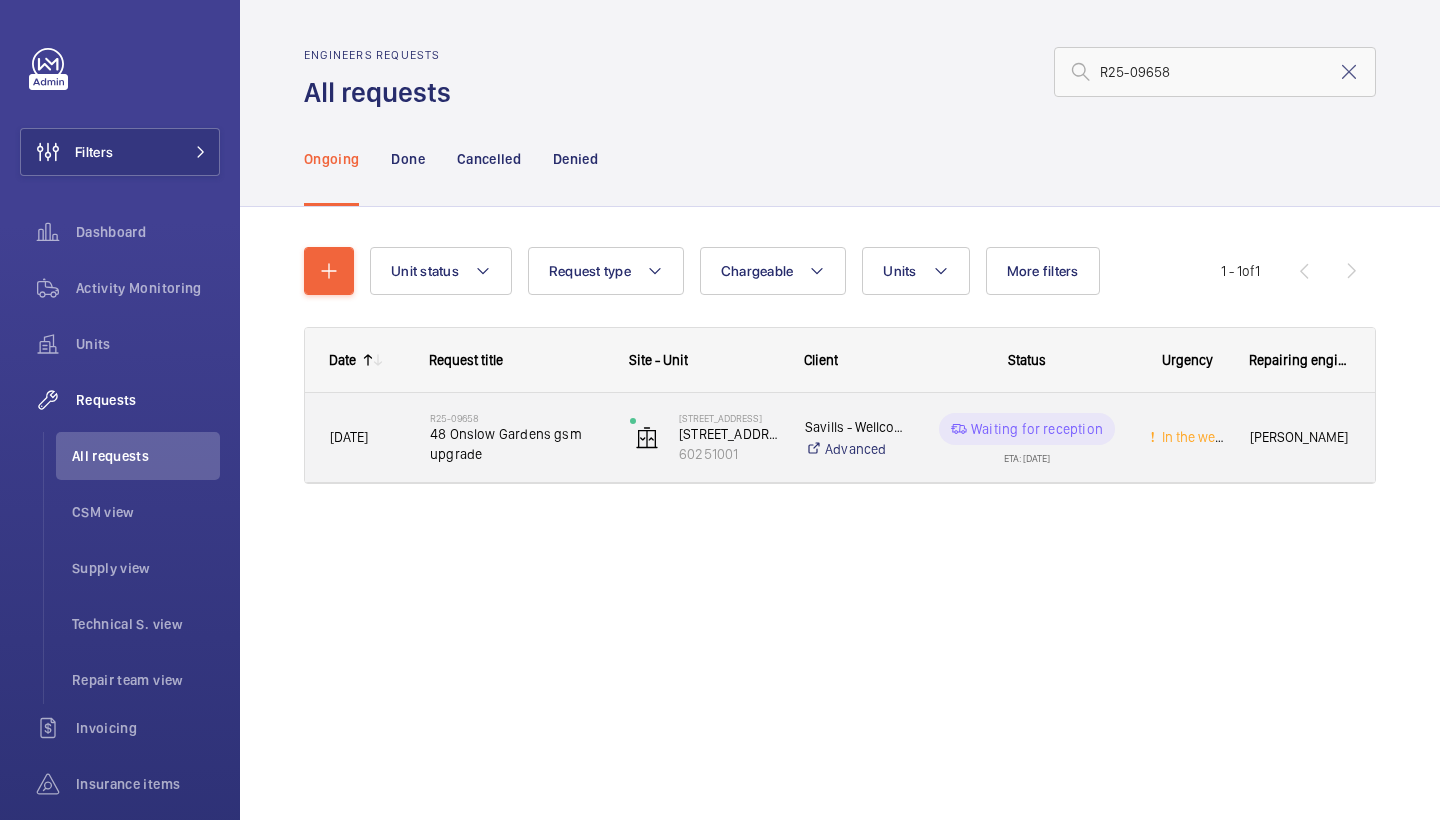 click on "R25-09658   48 Onslow Gardens gsm upgrade" 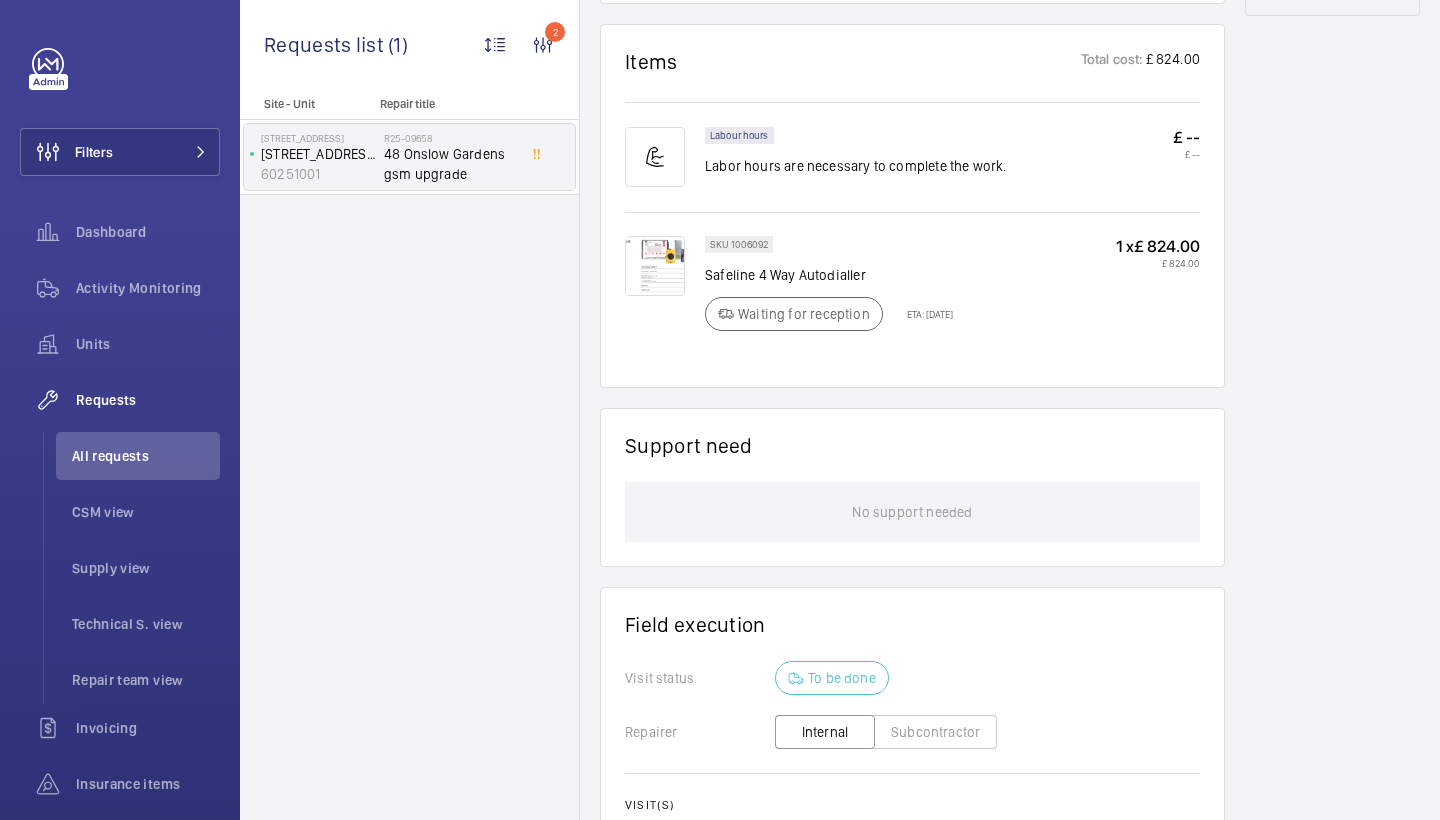 scroll, scrollTop: 1162, scrollLeft: 0, axis: vertical 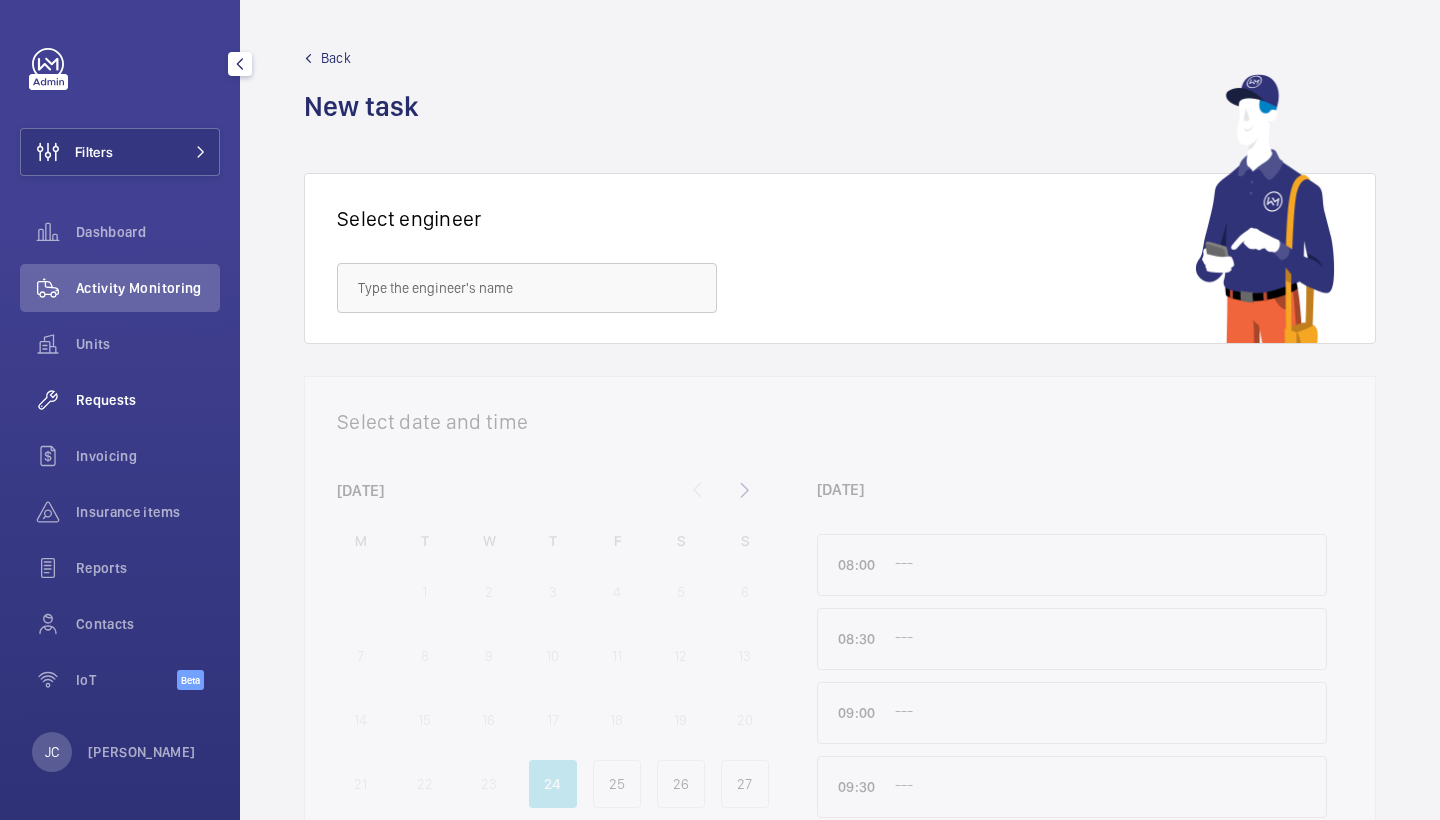 click on "Requests" 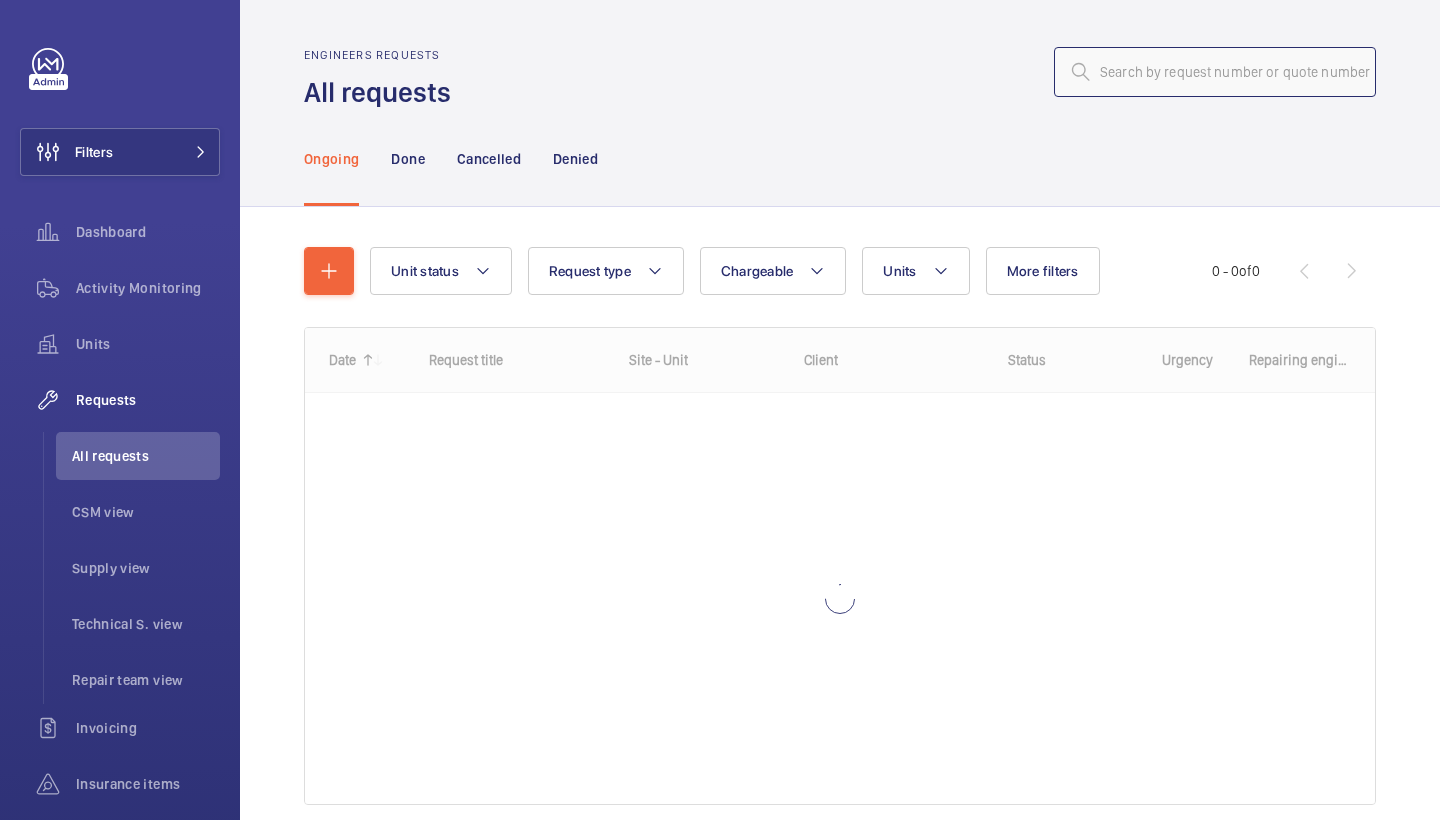 click 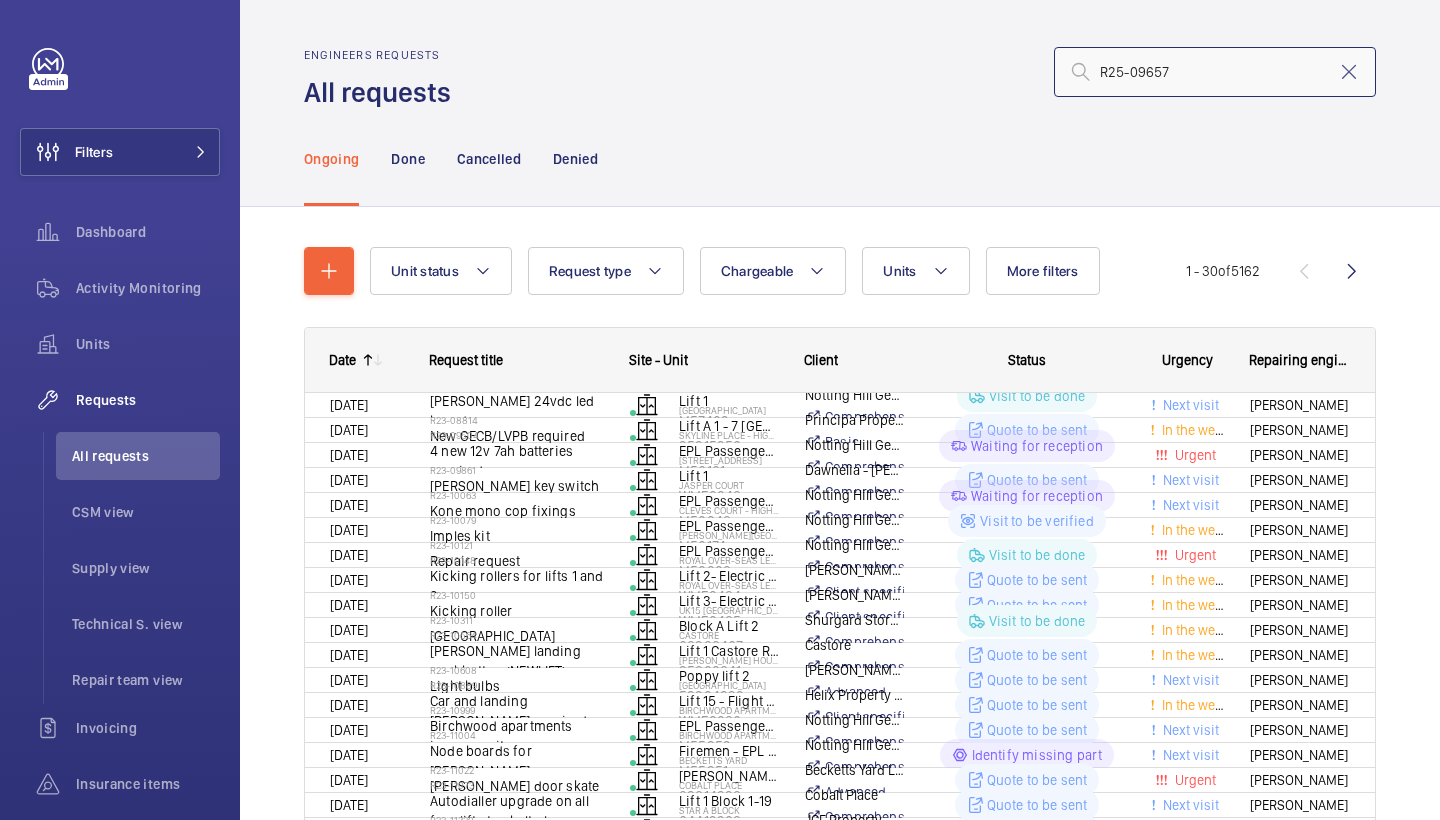 type on "R25-09657" 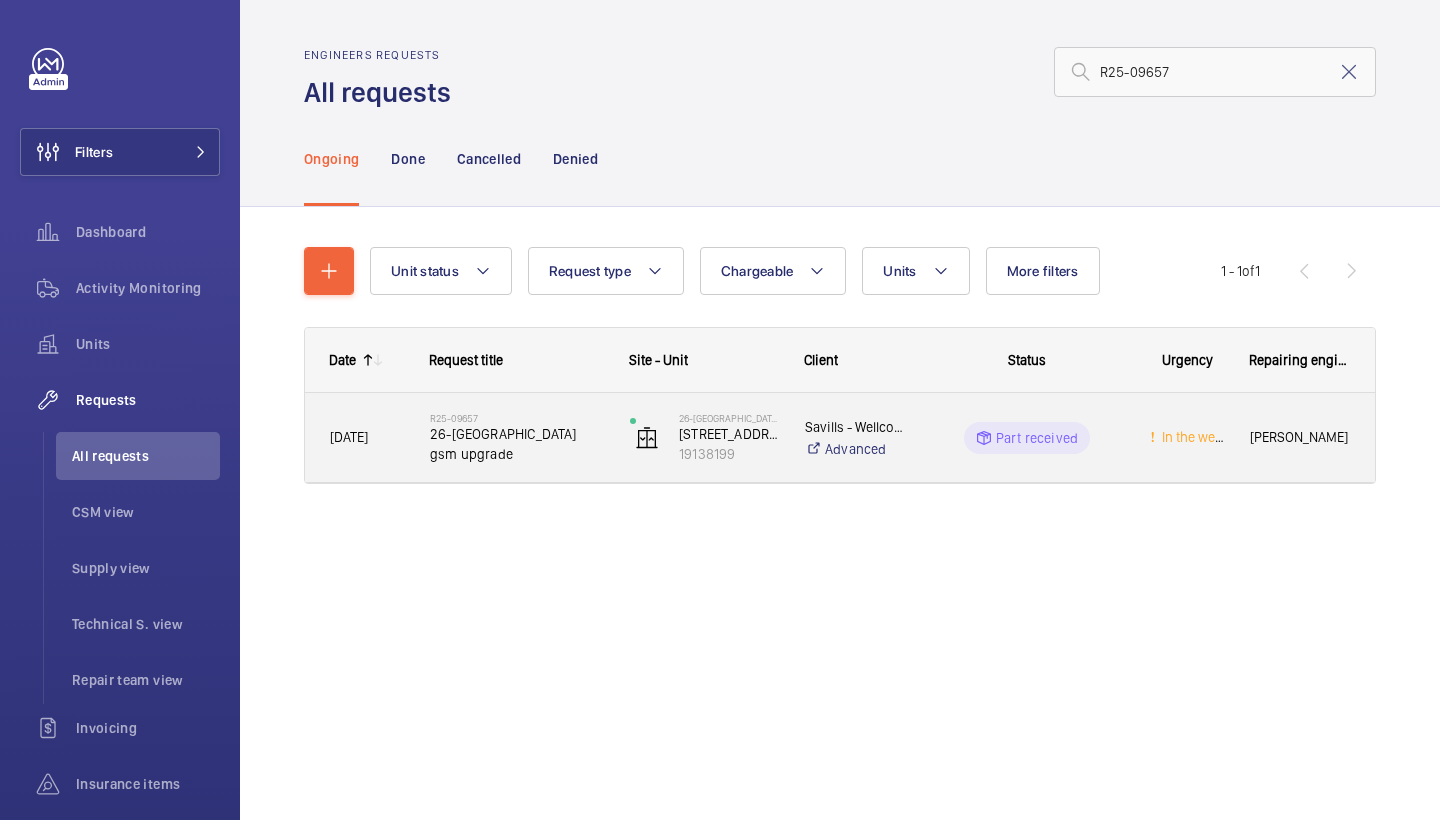 click on "26-28 Cranley Gardens gsm upgrade" 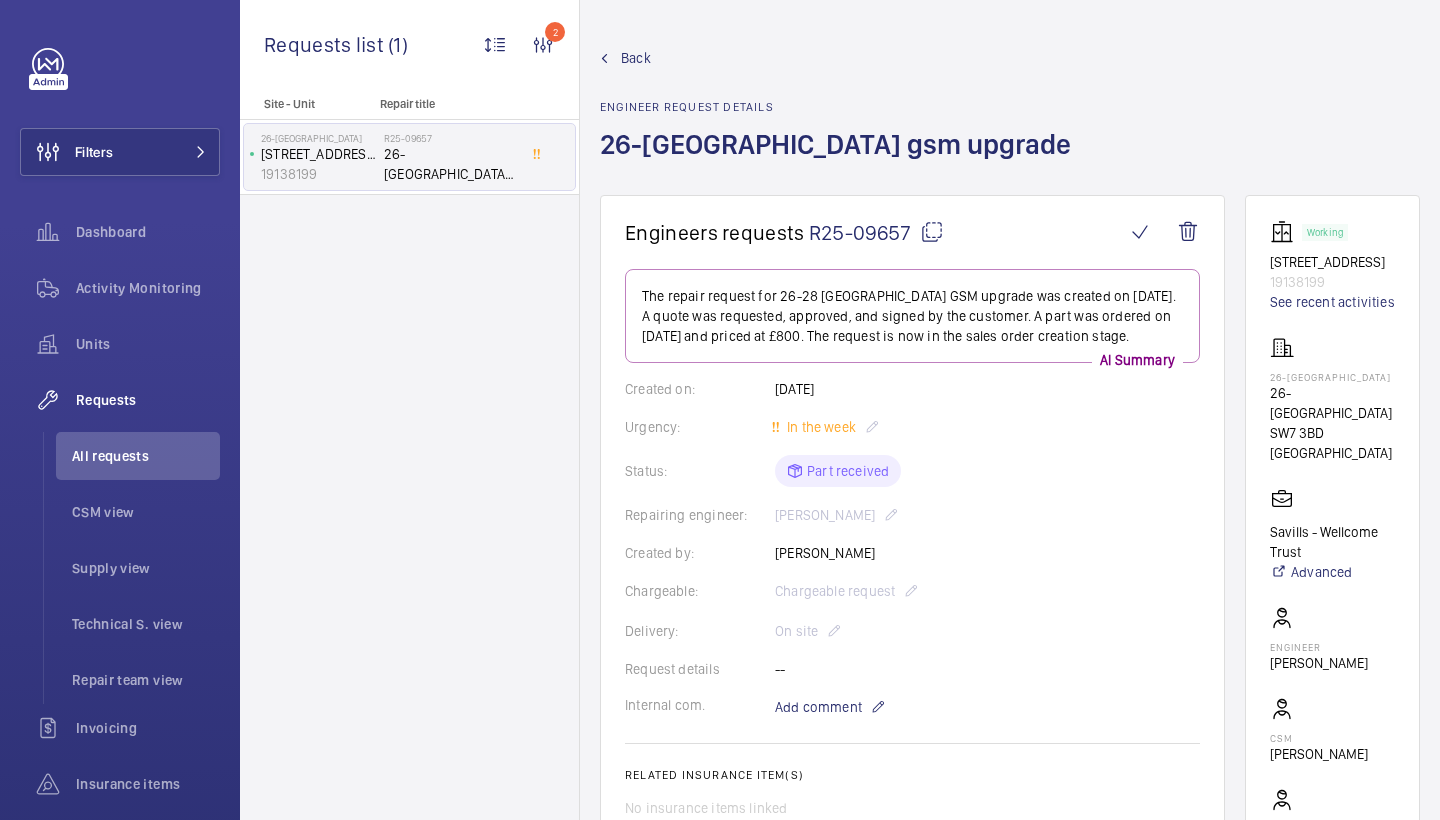 scroll, scrollTop: 0, scrollLeft: 0, axis: both 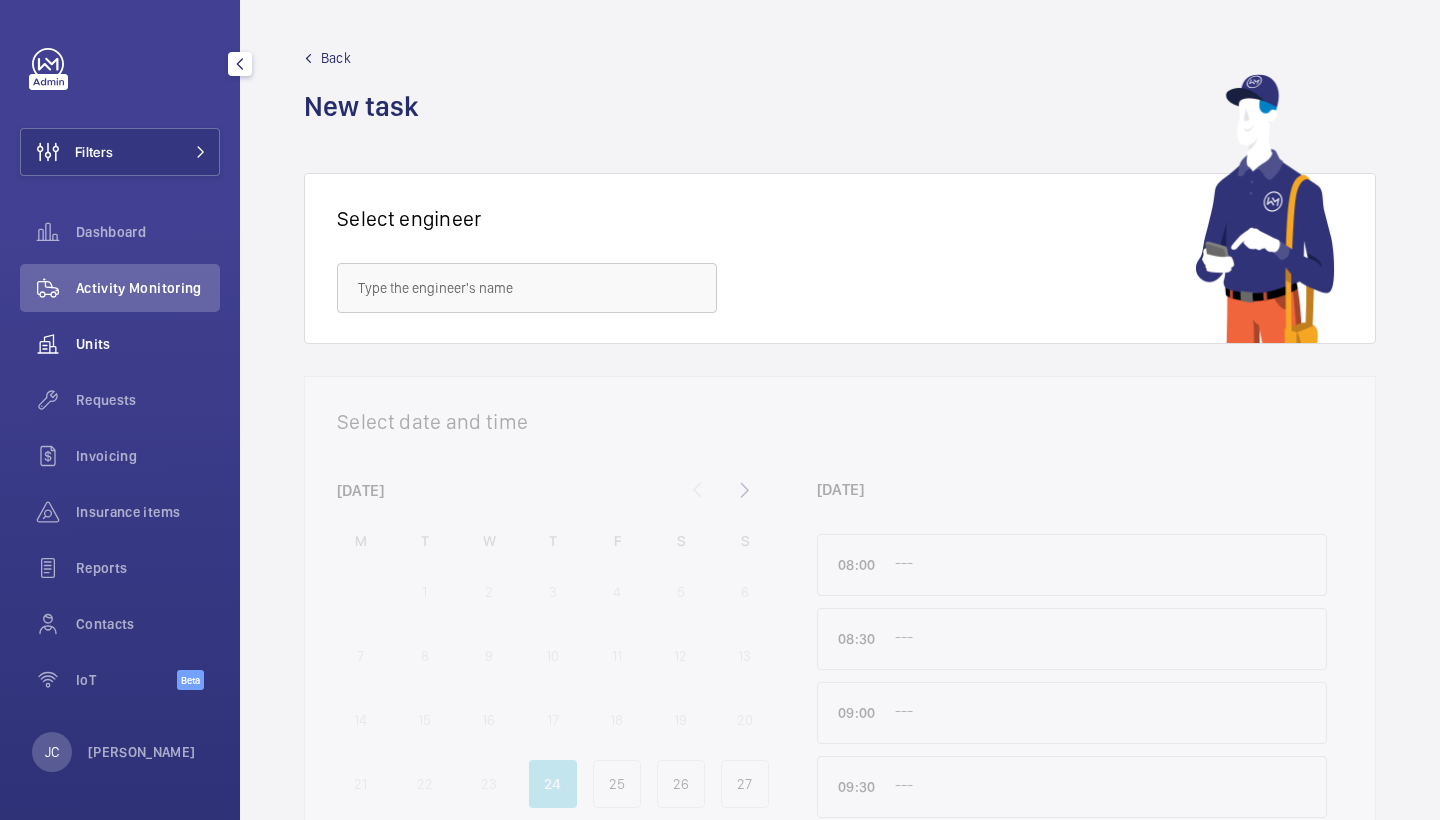 click on "Units" 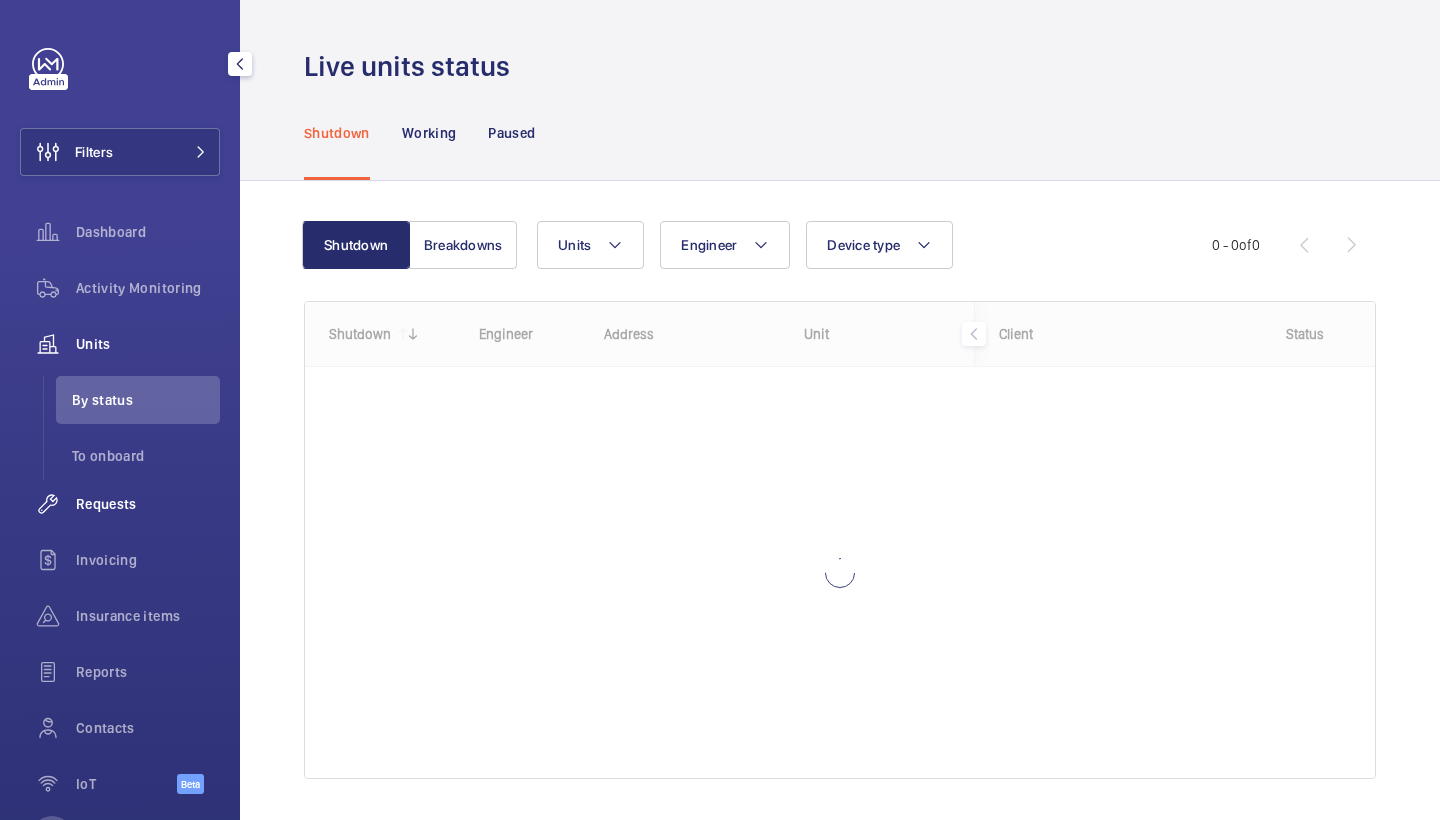 click on "Requests" 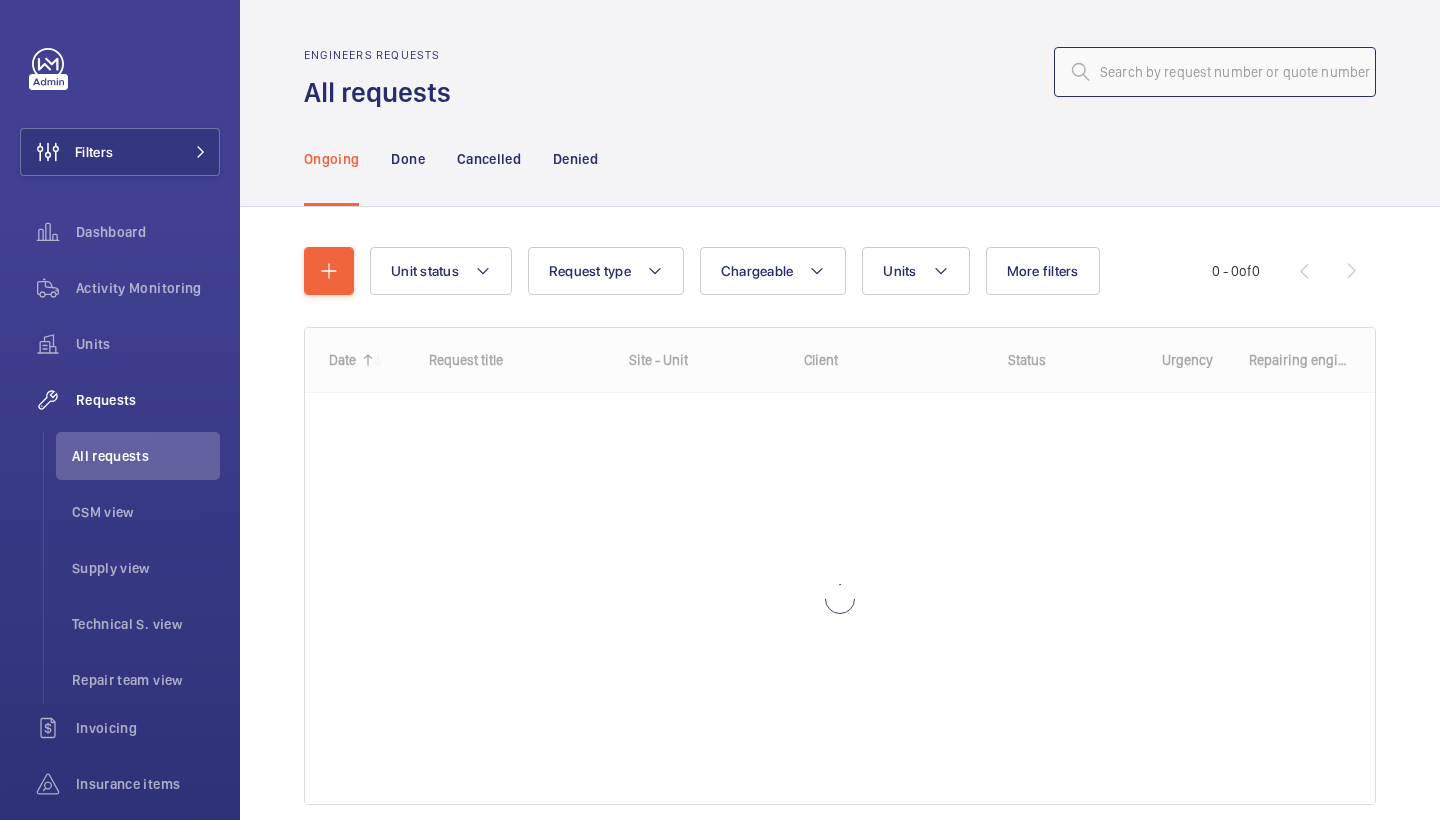 click 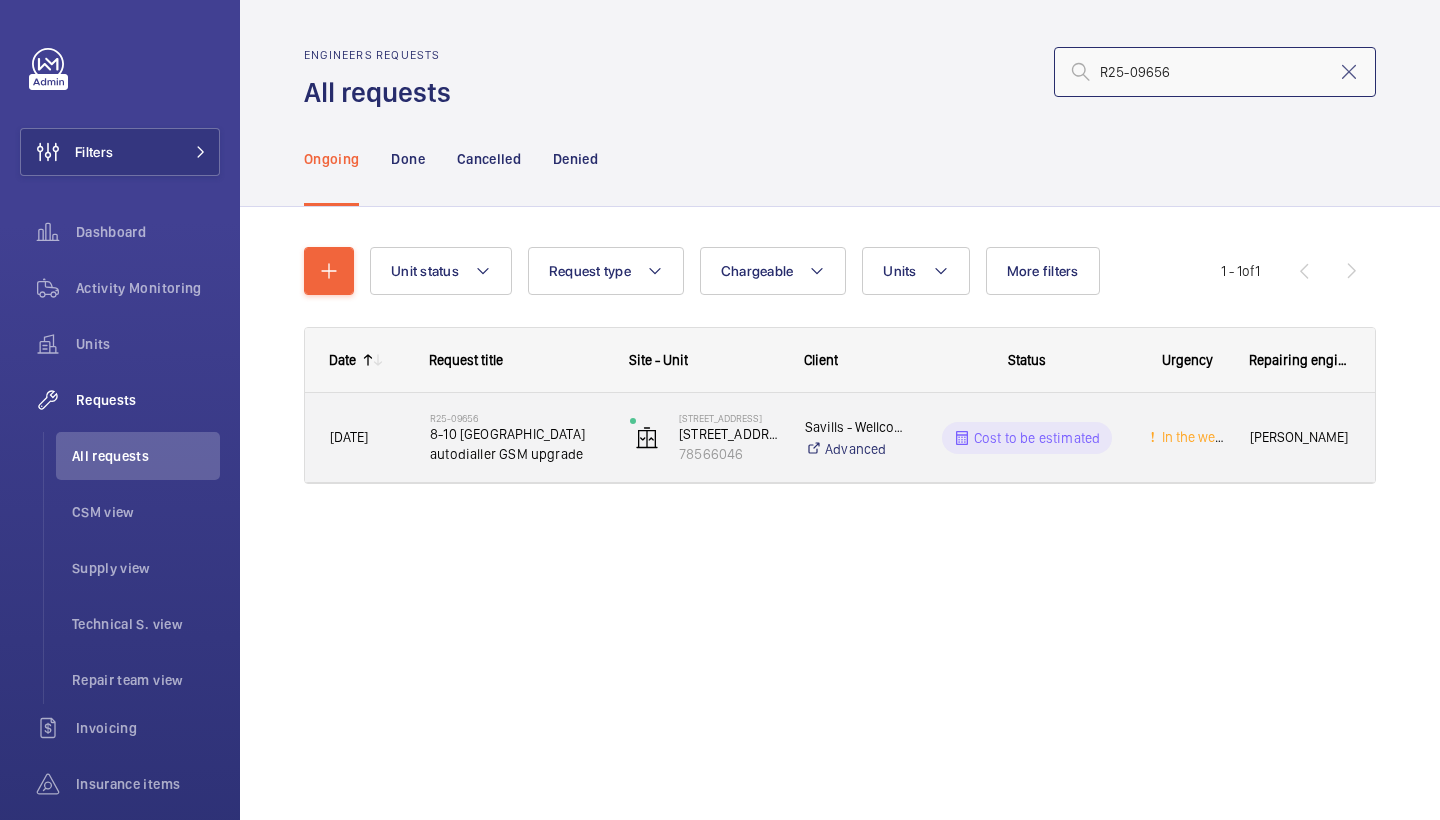 type on "R25-09656" 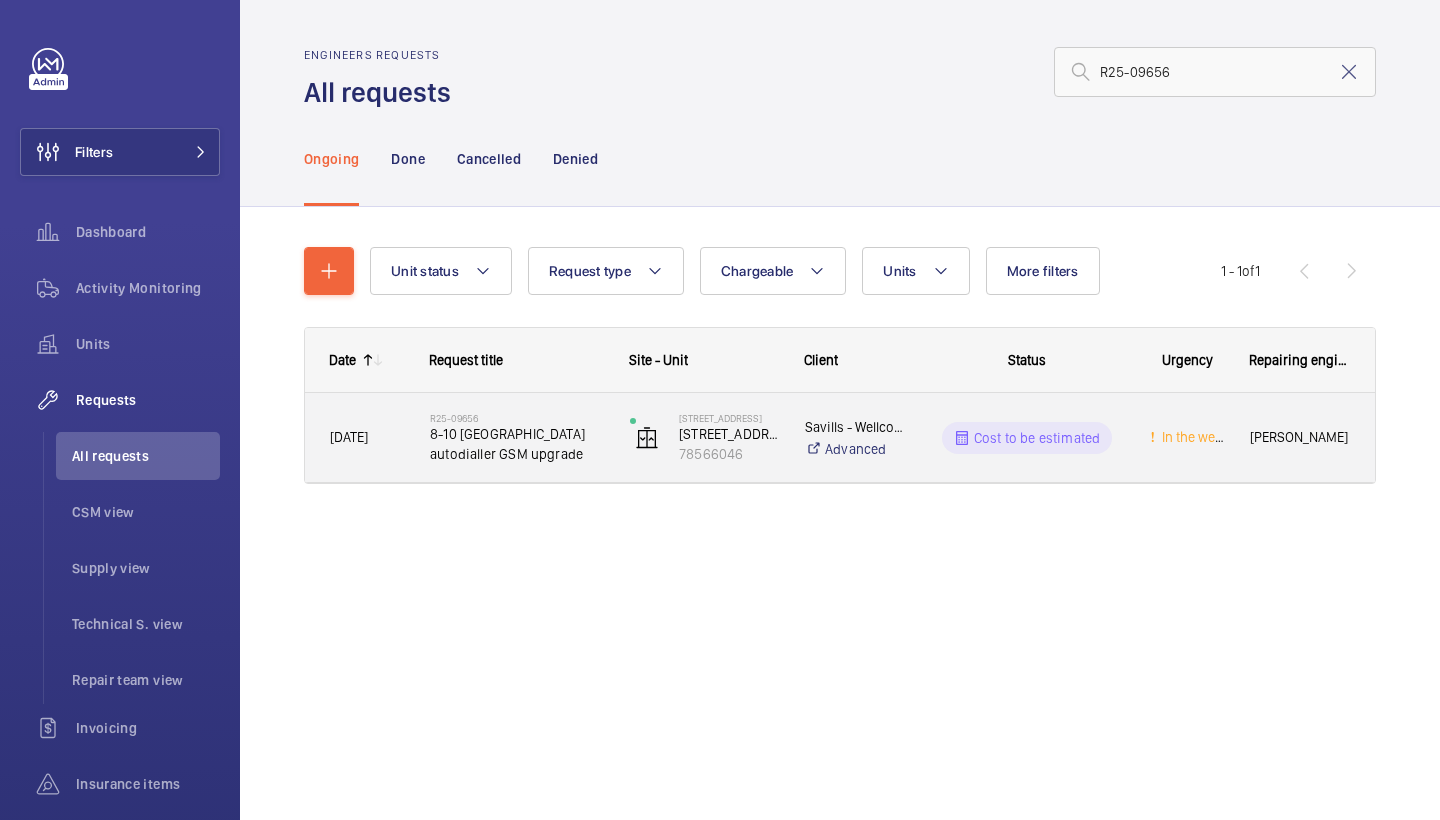 click on "R25-09656   8-10 Cranley Gardens autodialler GSM upgrade" 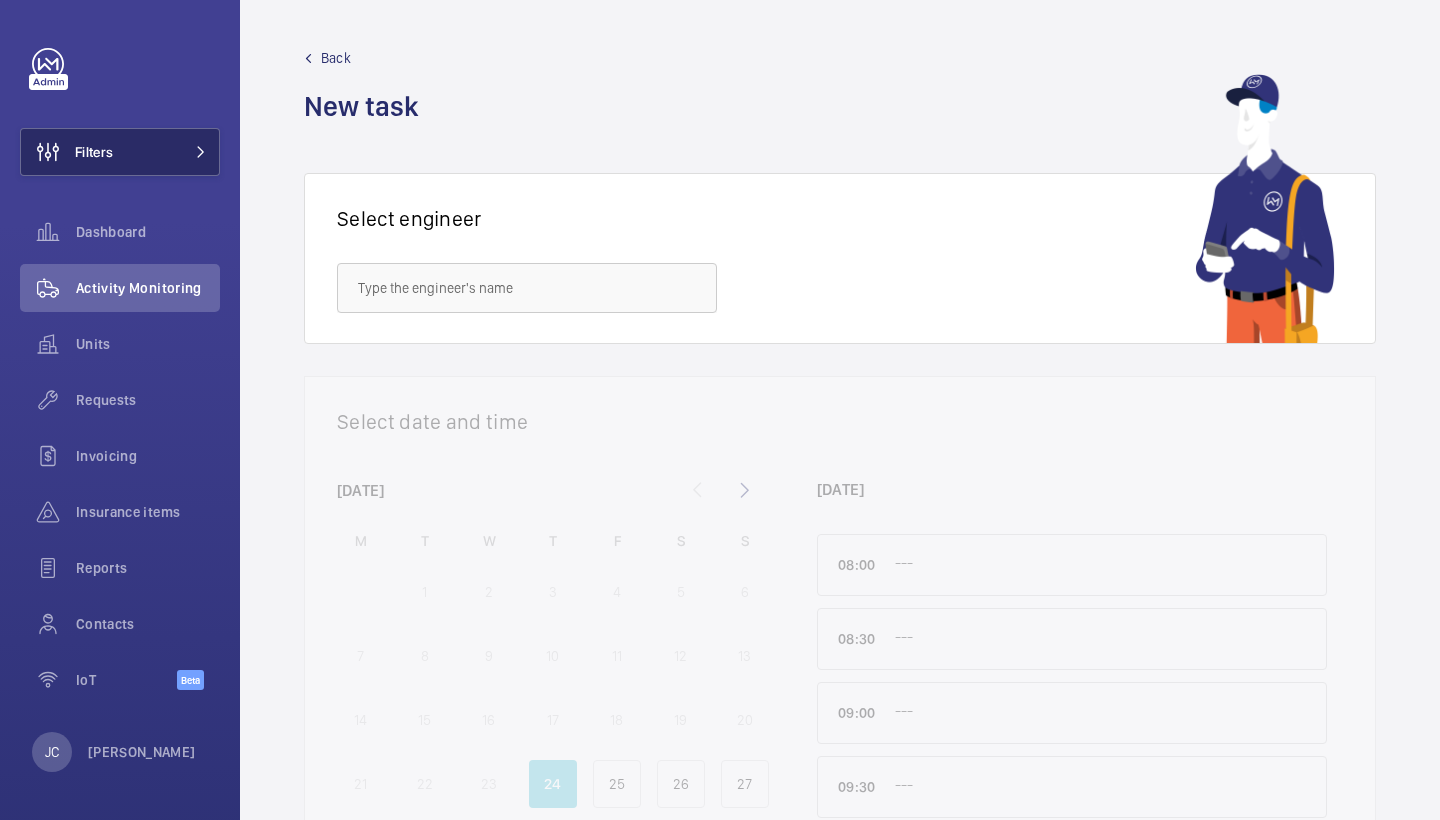 scroll, scrollTop: 0, scrollLeft: 0, axis: both 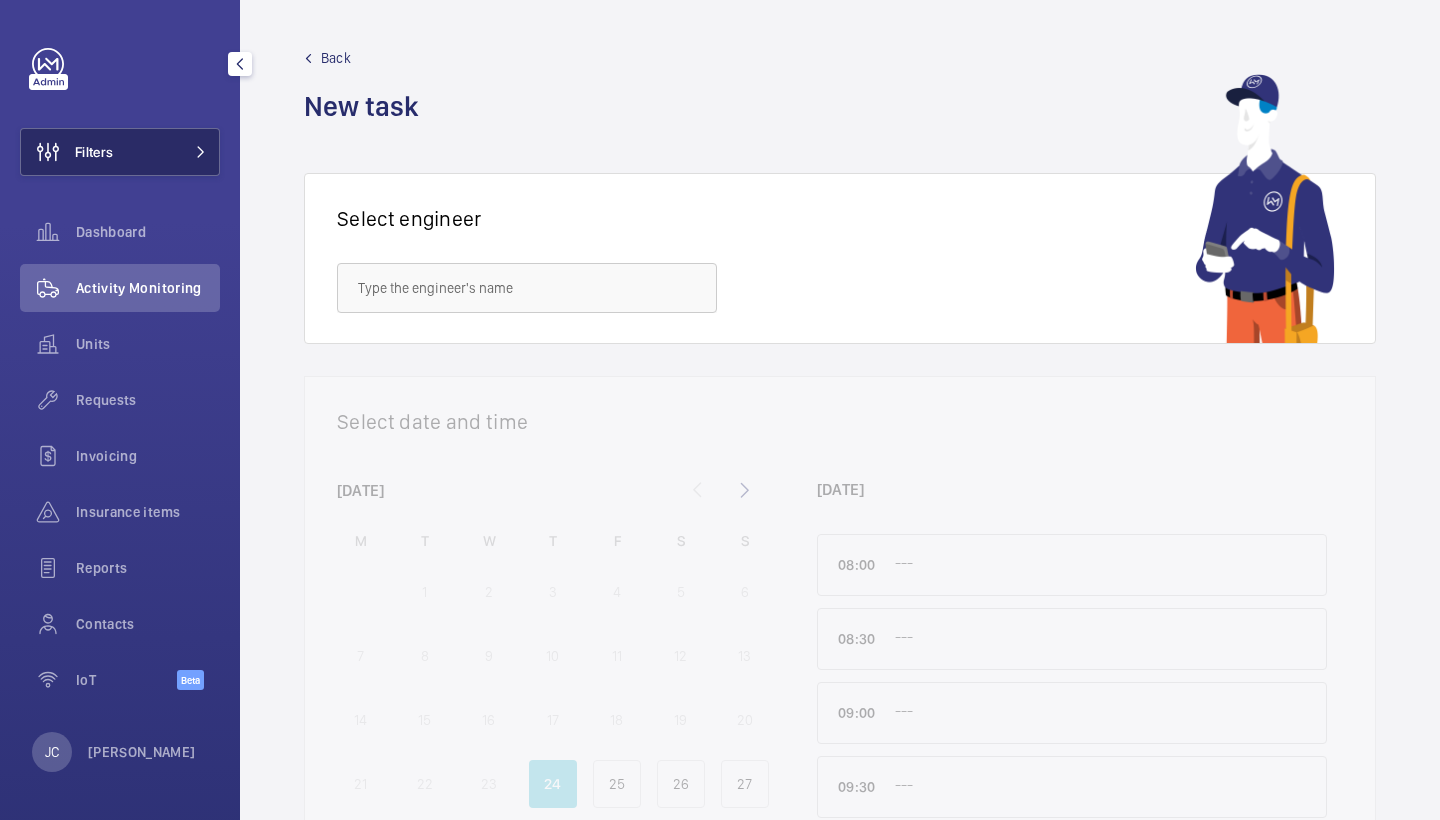 click on "Filters" 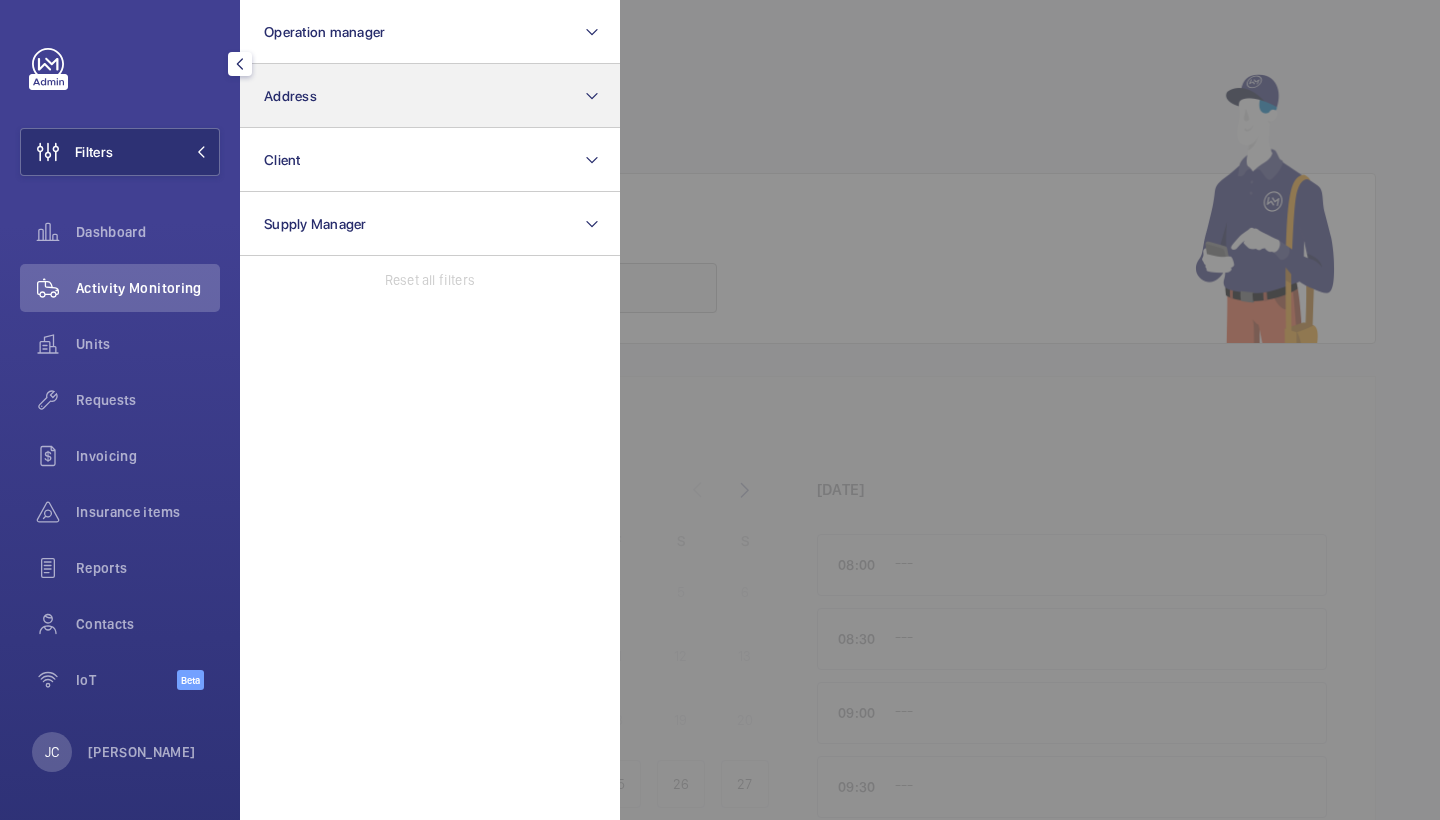click on "Address" 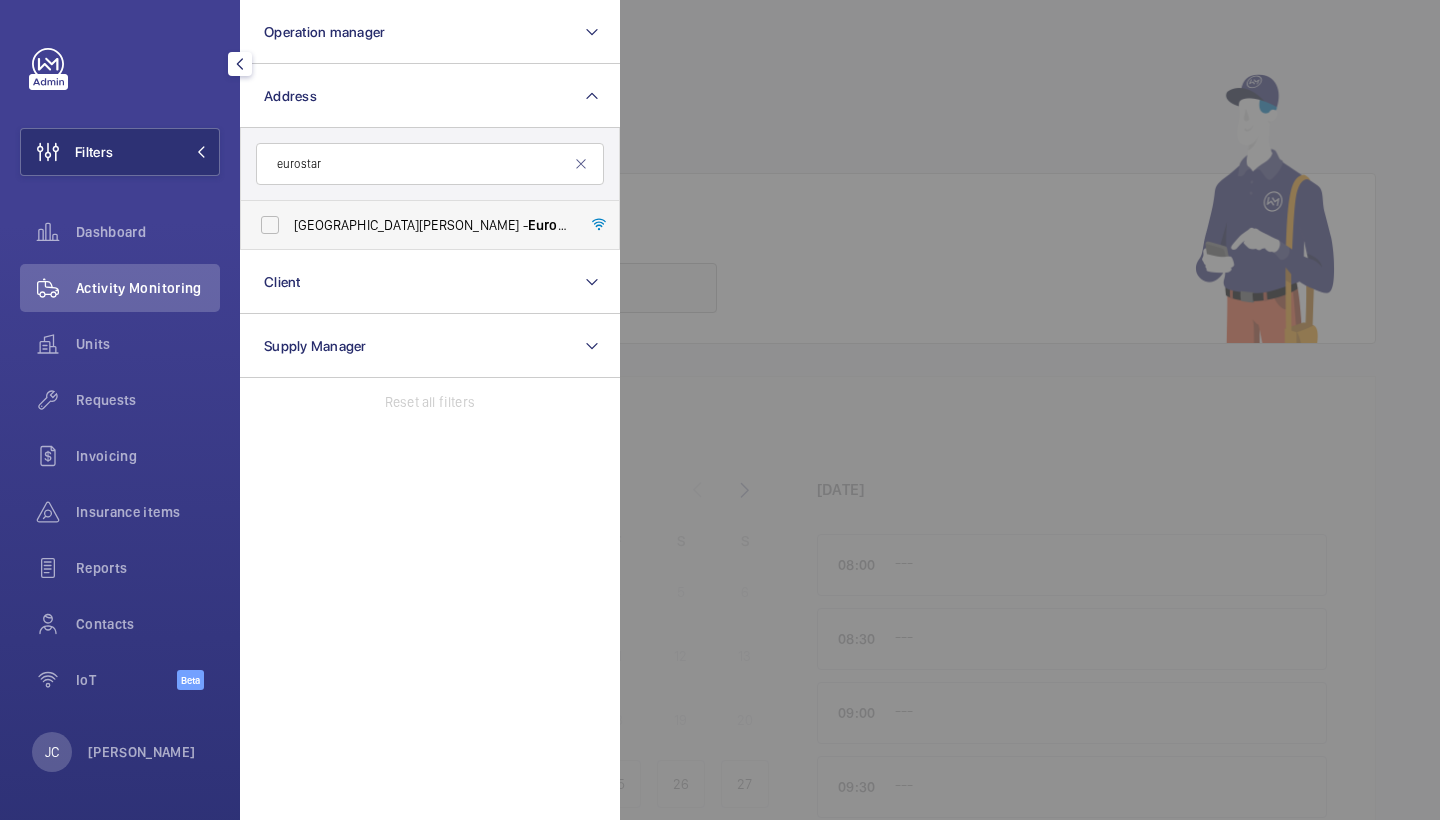 type on "eurostar" 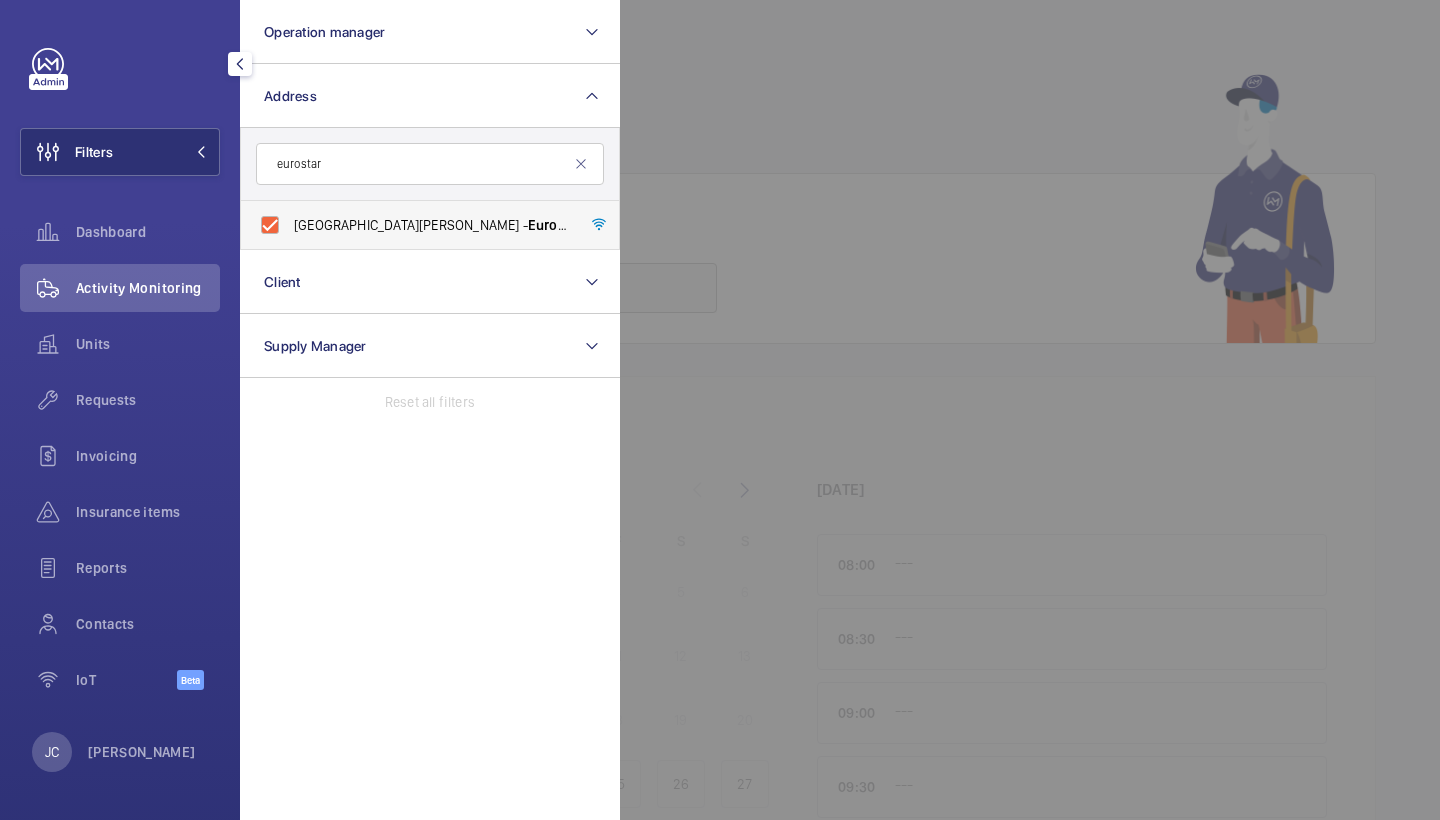 checkbox on "true" 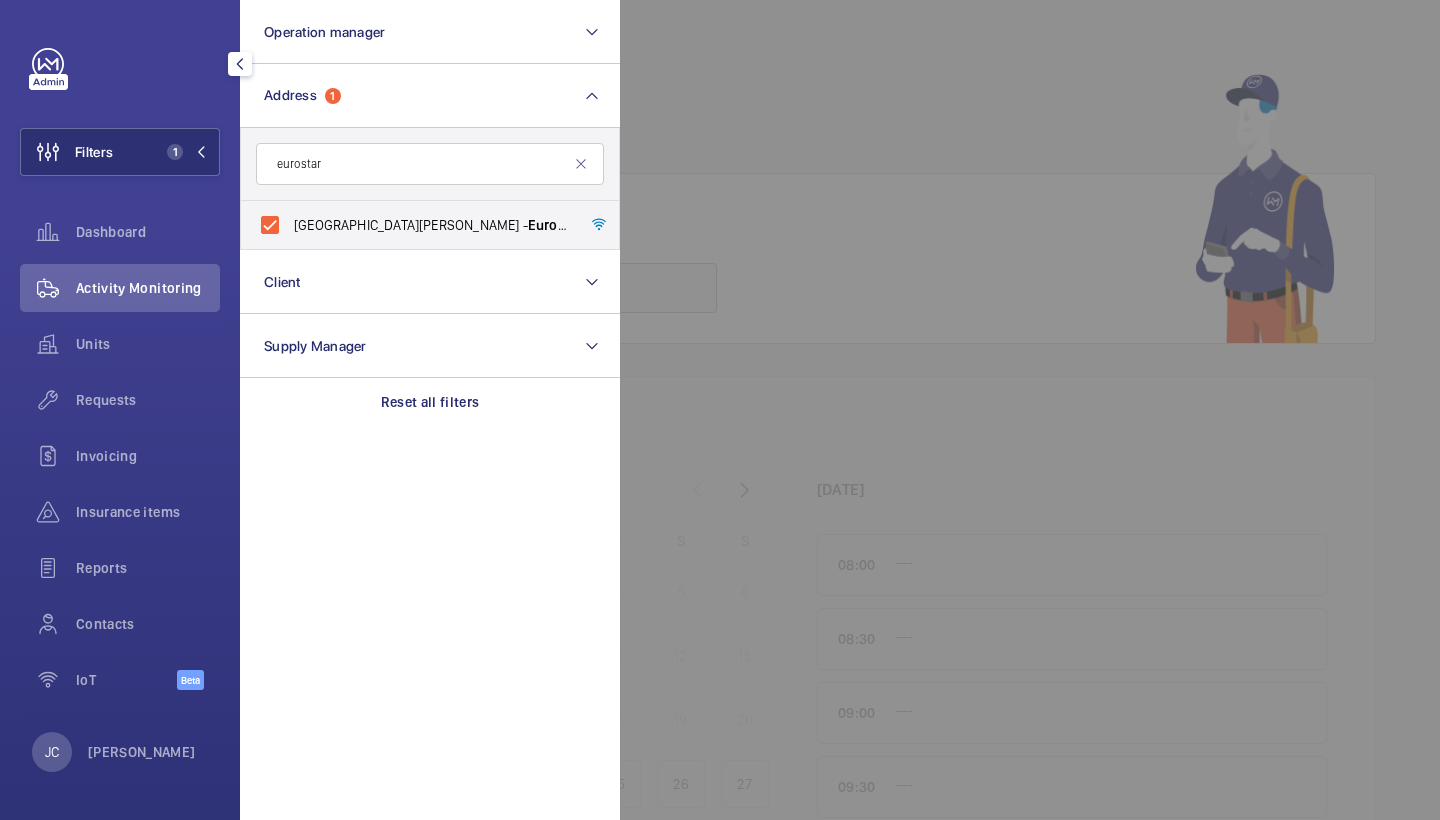 click 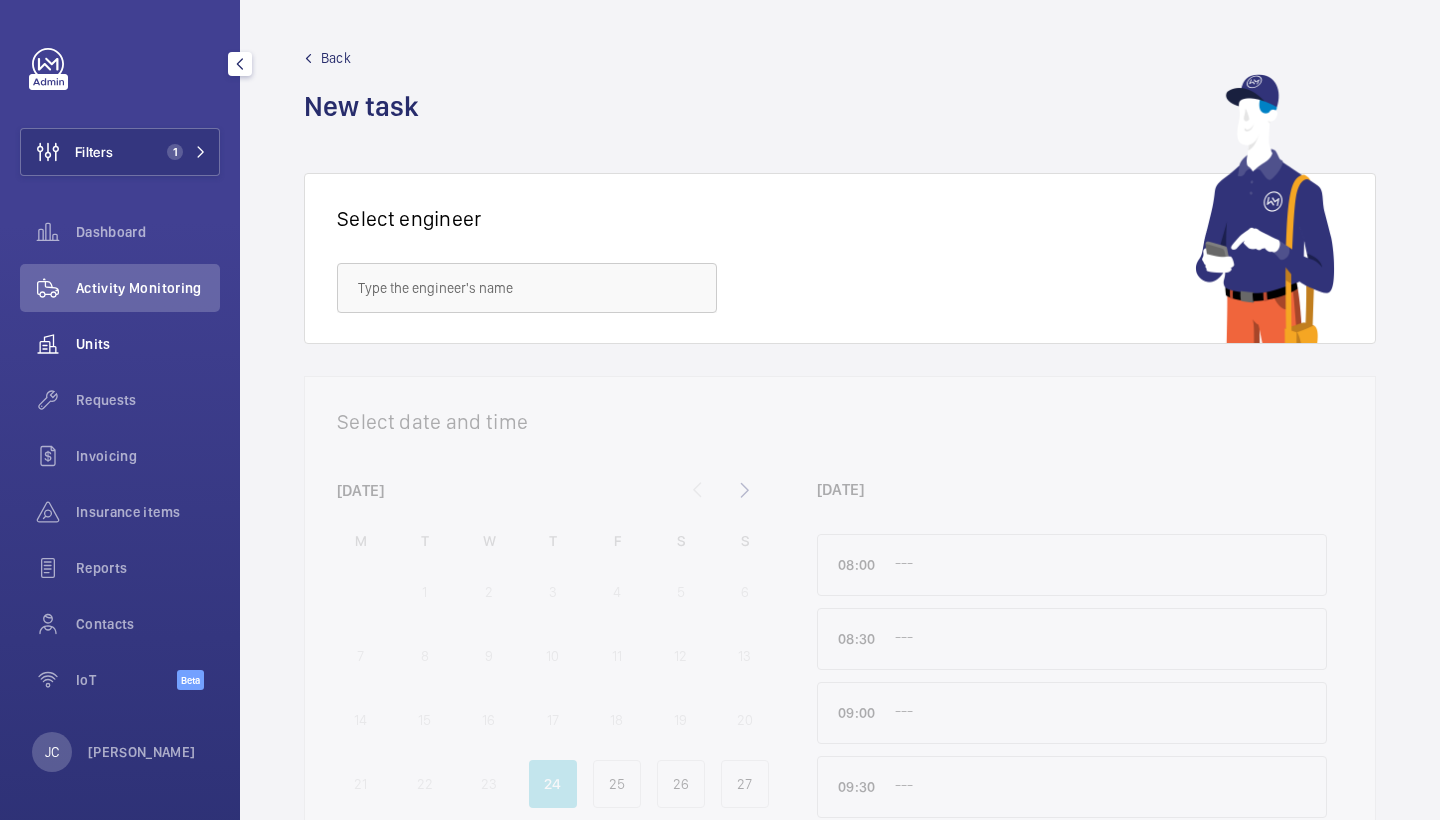 drag, startPoint x: 115, startPoint y: 413, endPoint x: 101, endPoint y: 336, distance: 78.26238 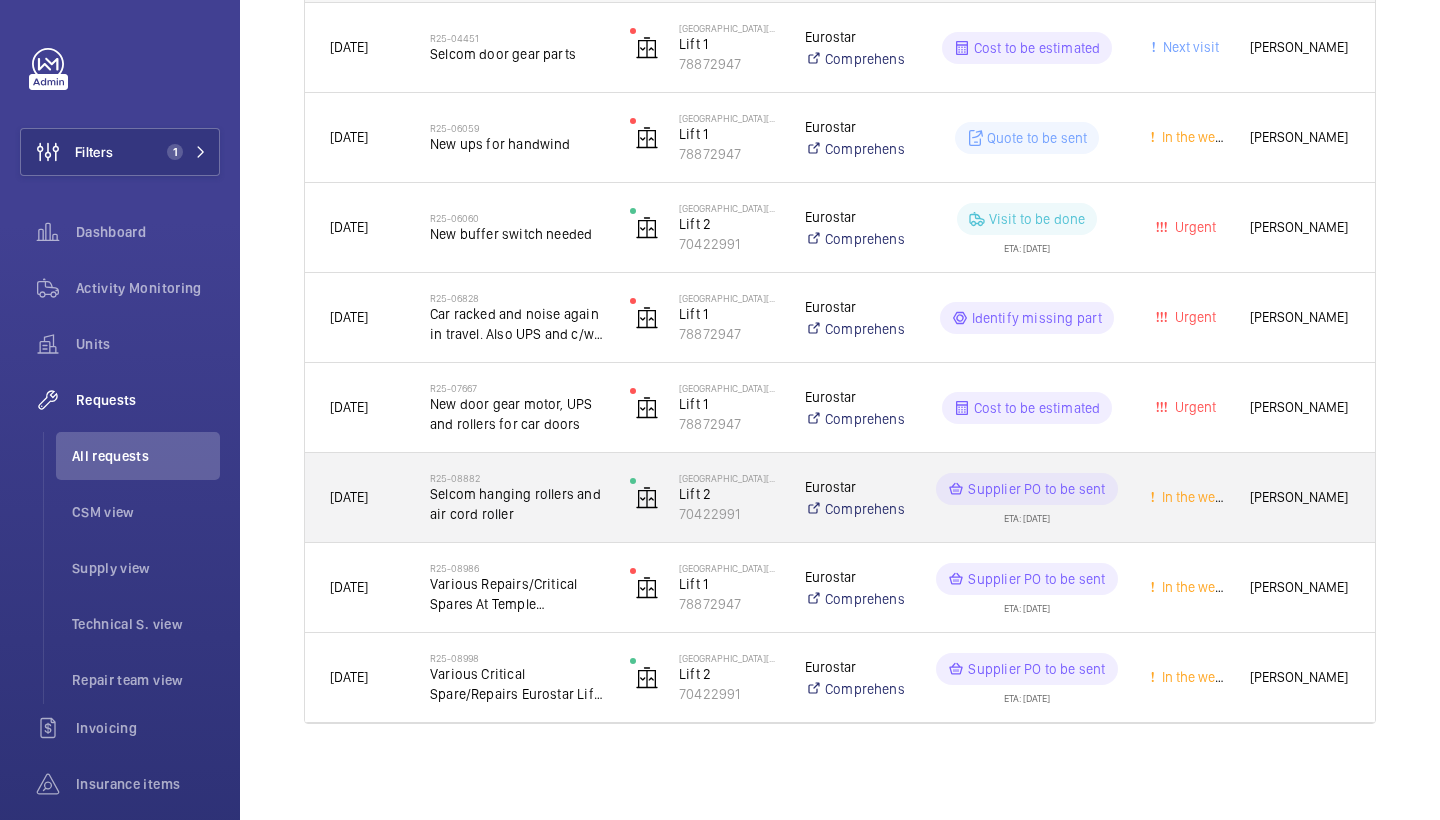 scroll, scrollTop: 390, scrollLeft: 0, axis: vertical 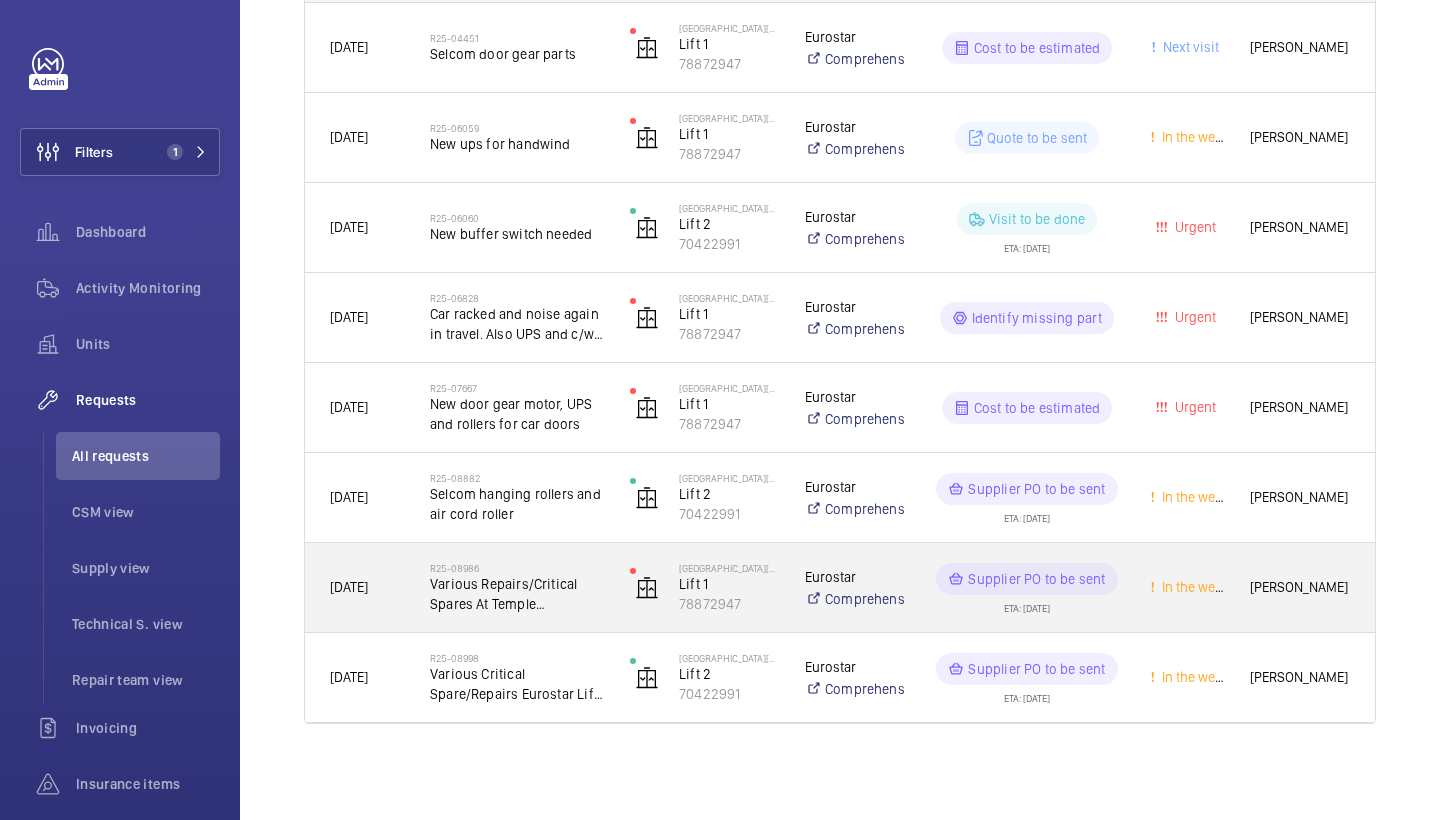 click on "Various Repairs/Critical Spares At Temple Mills Eurostar (Lift 1)" 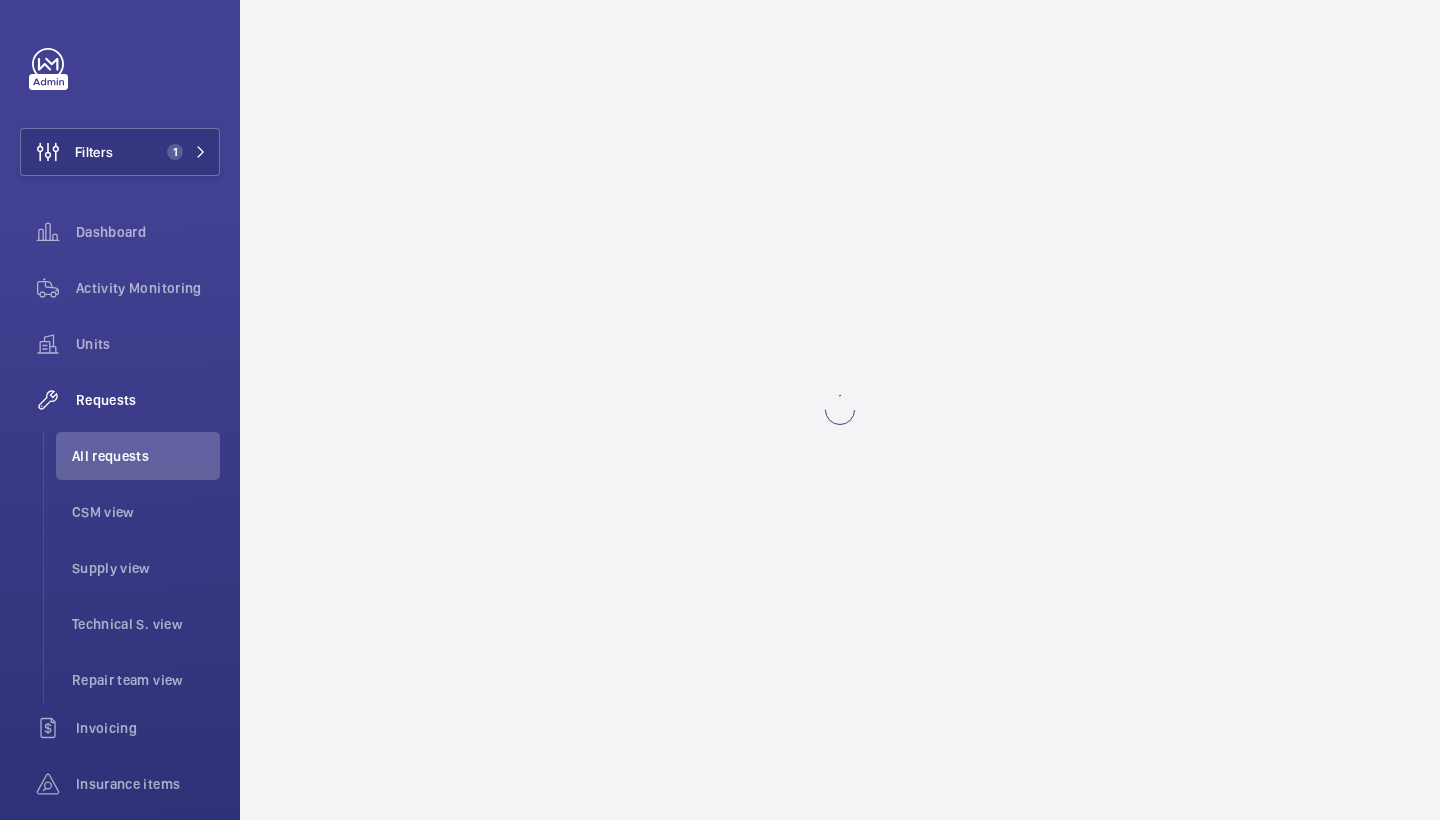 scroll, scrollTop: 0, scrollLeft: 0, axis: both 